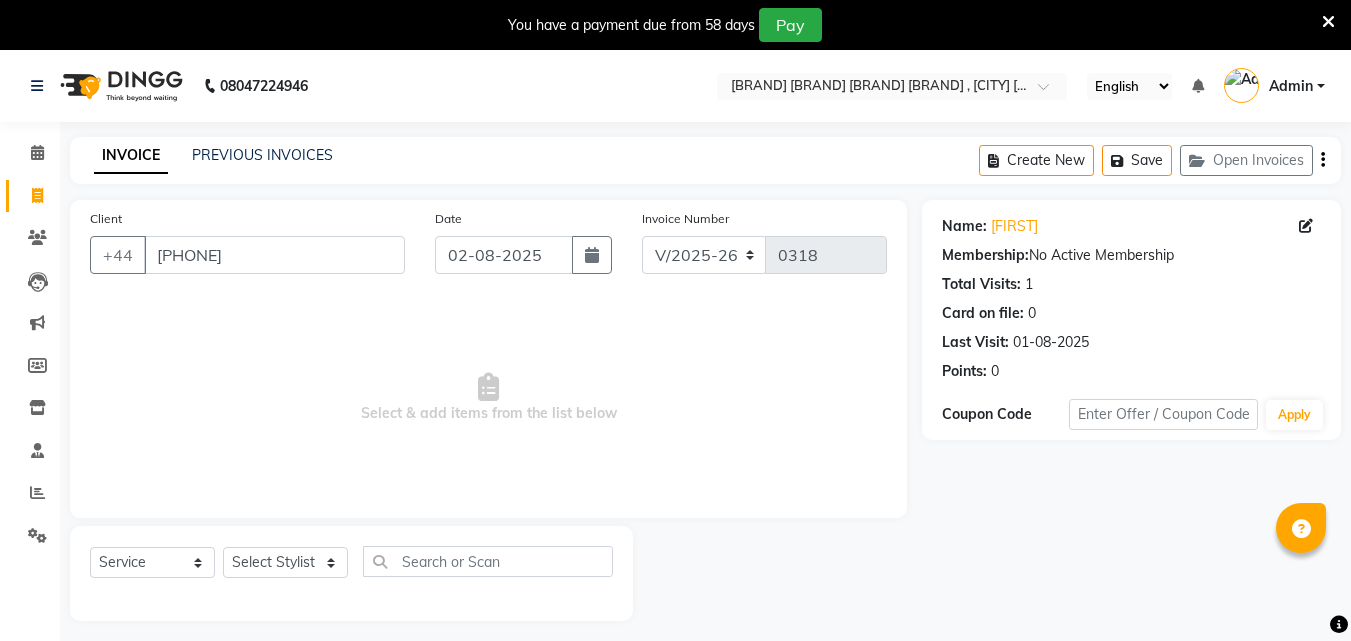 select on "4568" 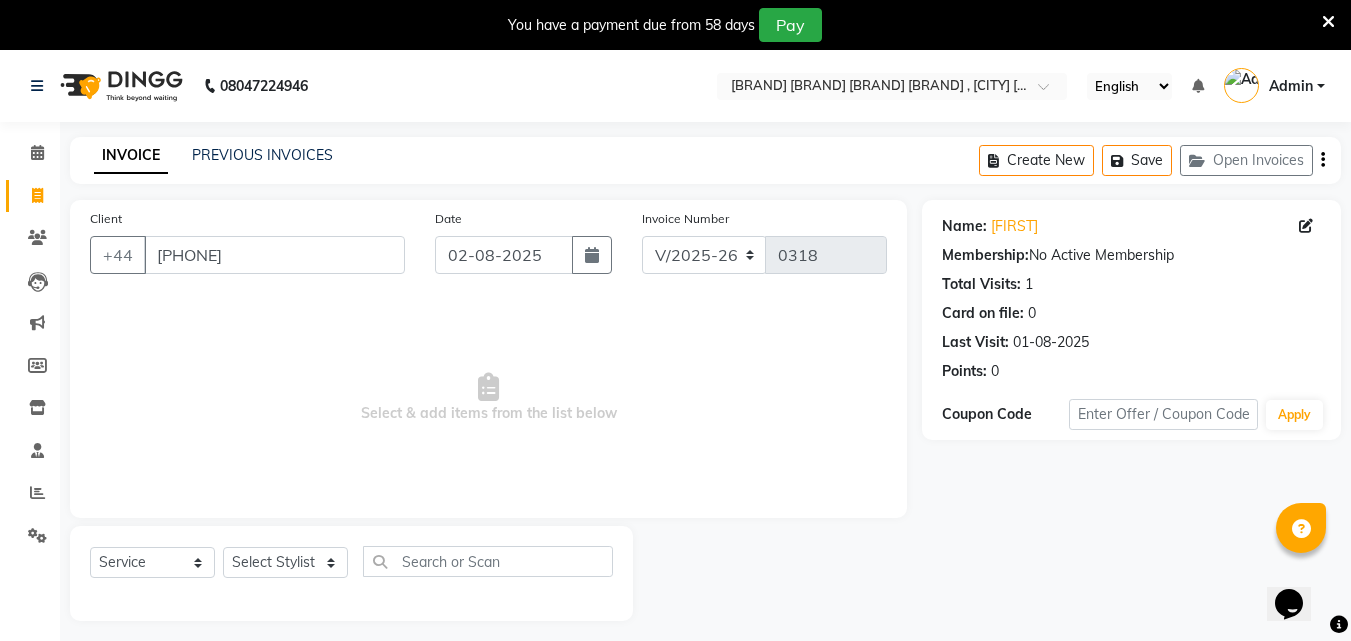 scroll, scrollTop: 0, scrollLeft: 0, axis: both 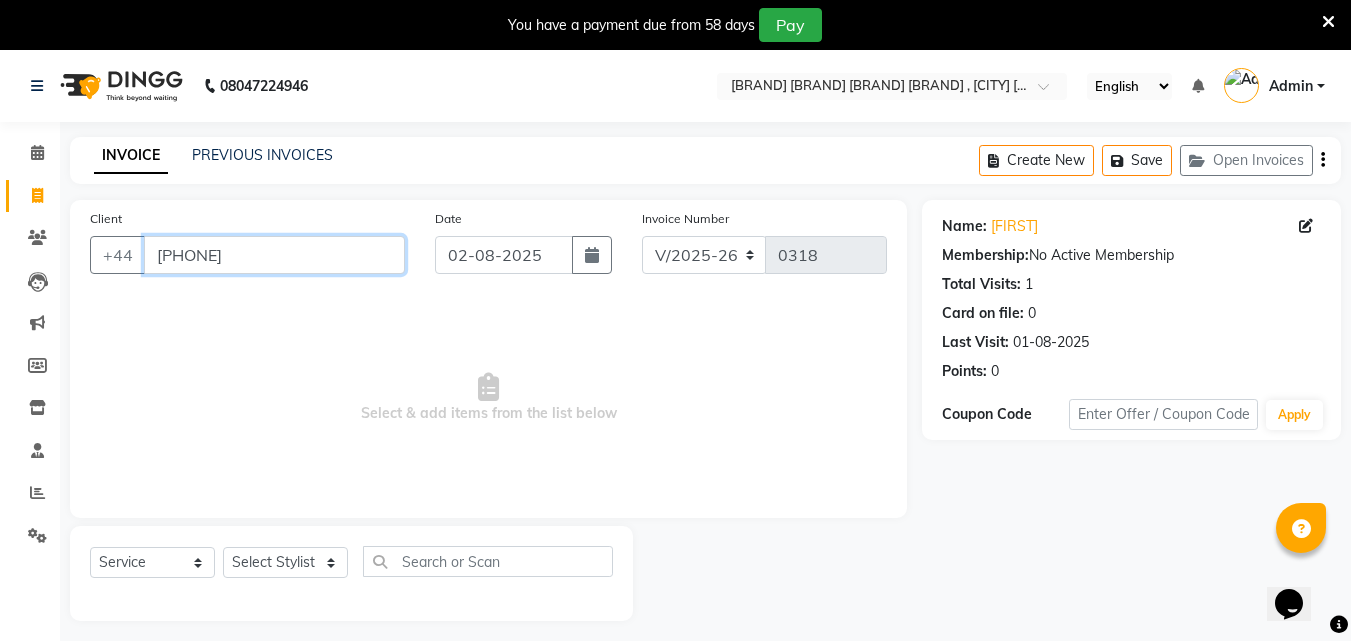 click on "[PHONE]" at bounding box center (274, 255) 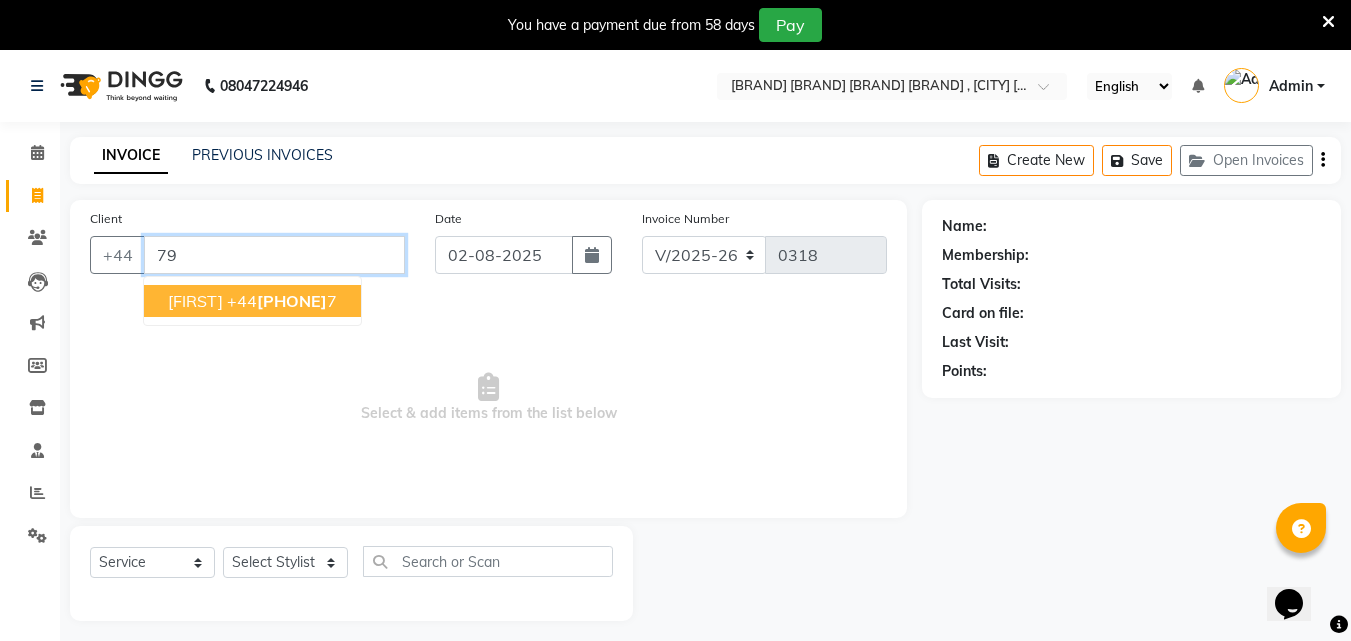 type on "7" 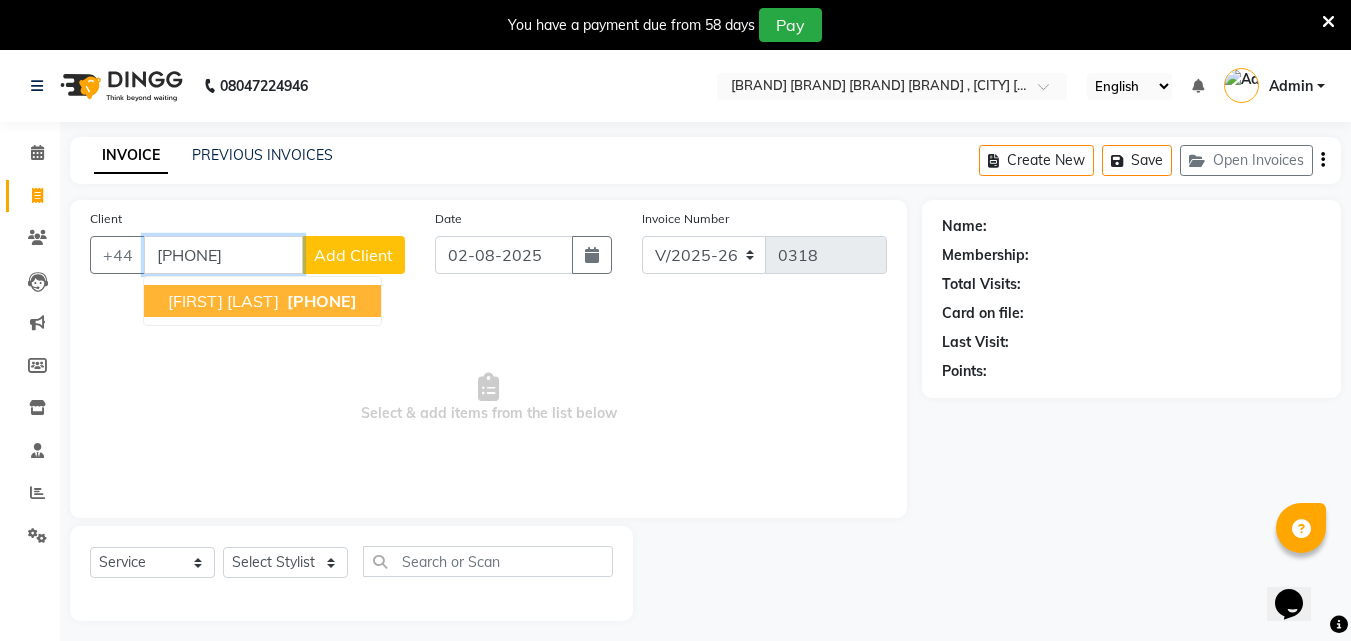 click on "[FIRST] [LAST]" at bounding box center (223, 301) 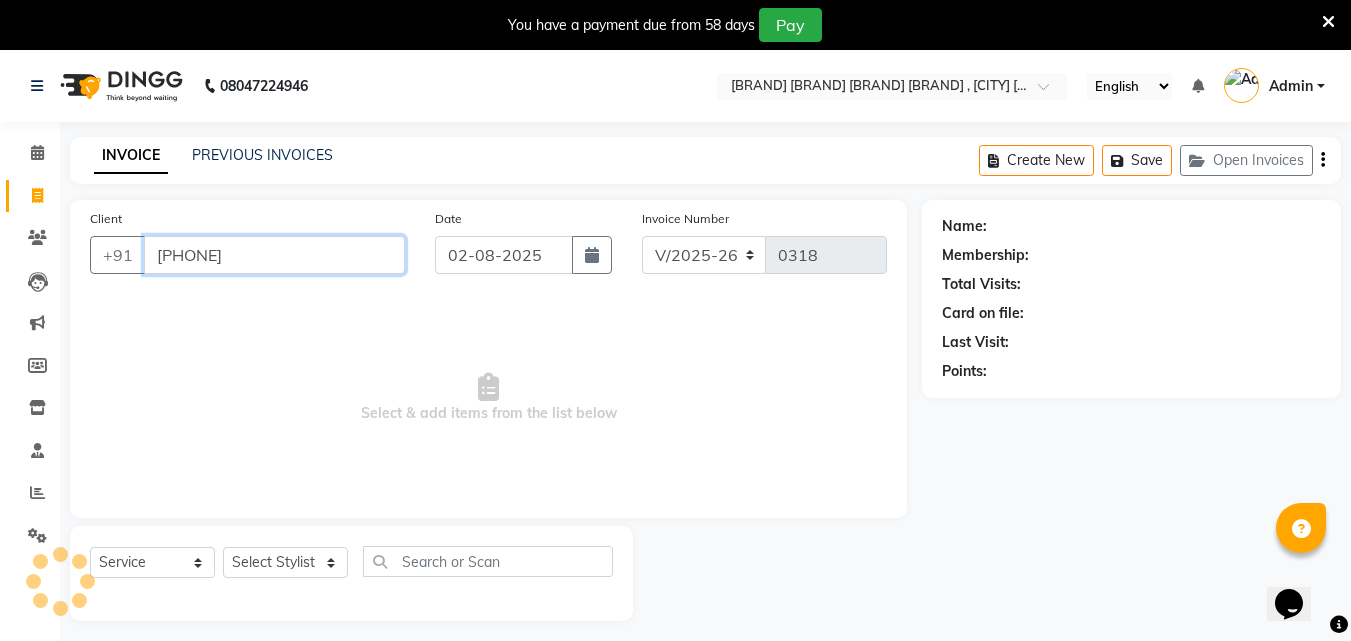 type on "[PHONE]" 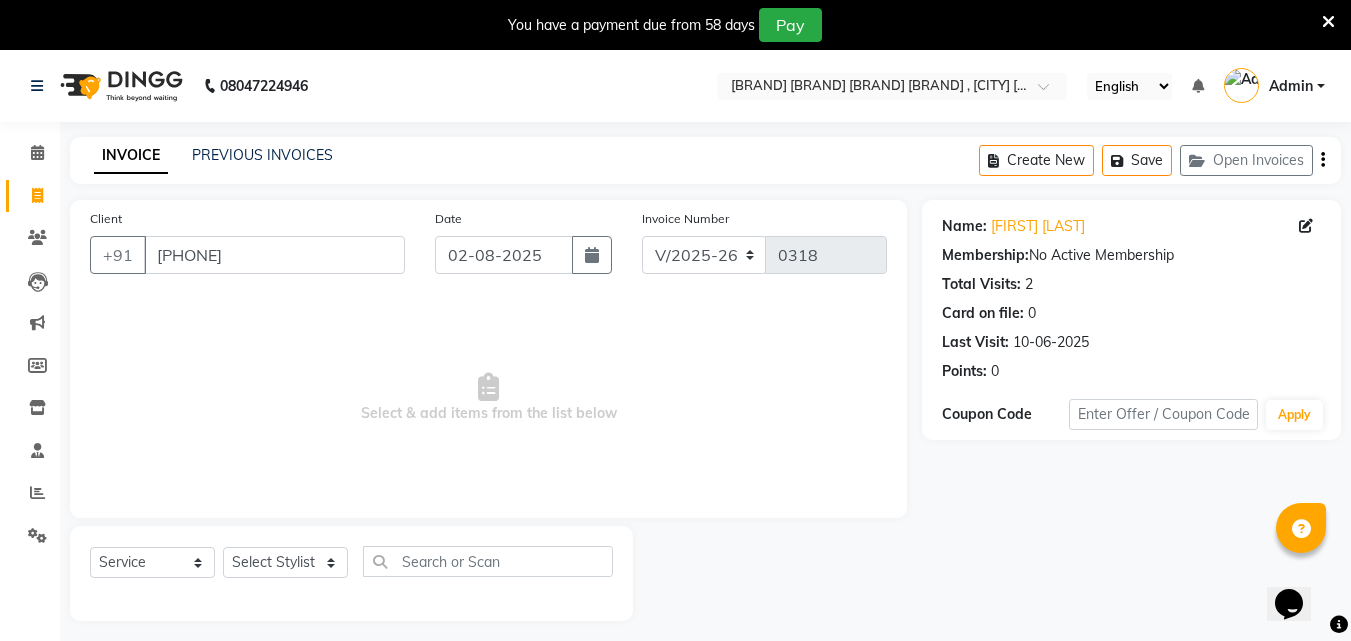 scroll, scrollTop: 50, scrollLeft: 0, axis: vertical 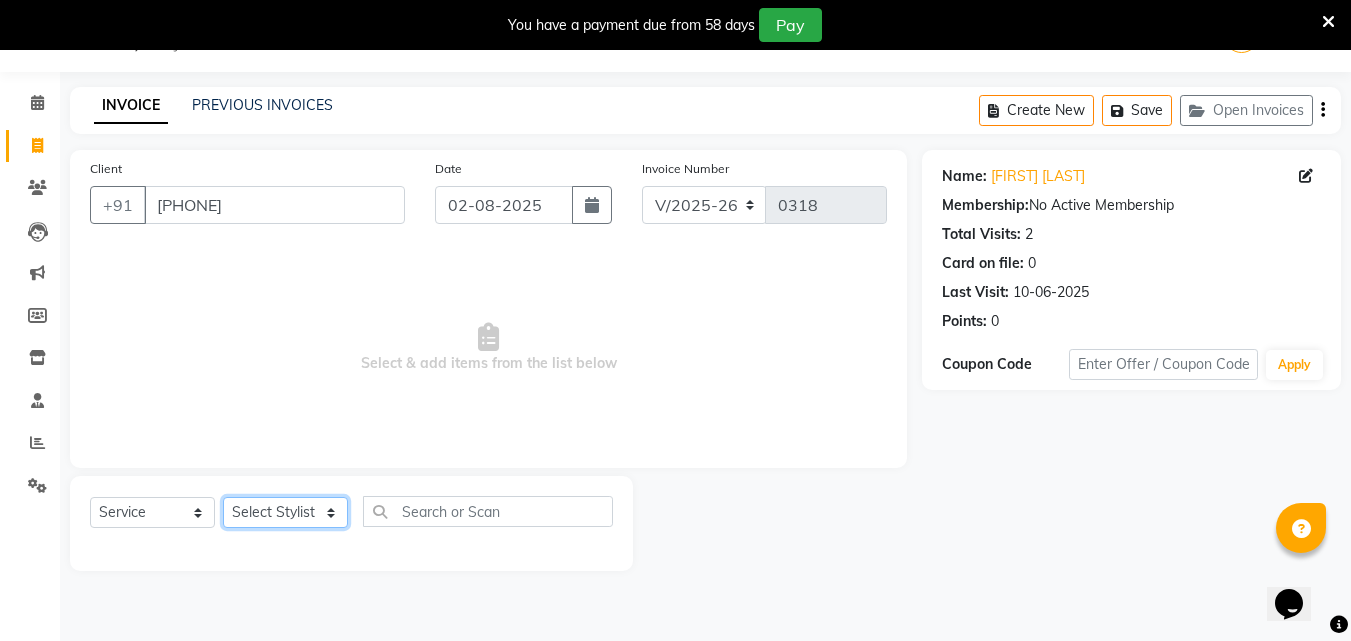 click on "Select Stylist Amol Walke Meghna Meshram Shivani Eknath Khade" 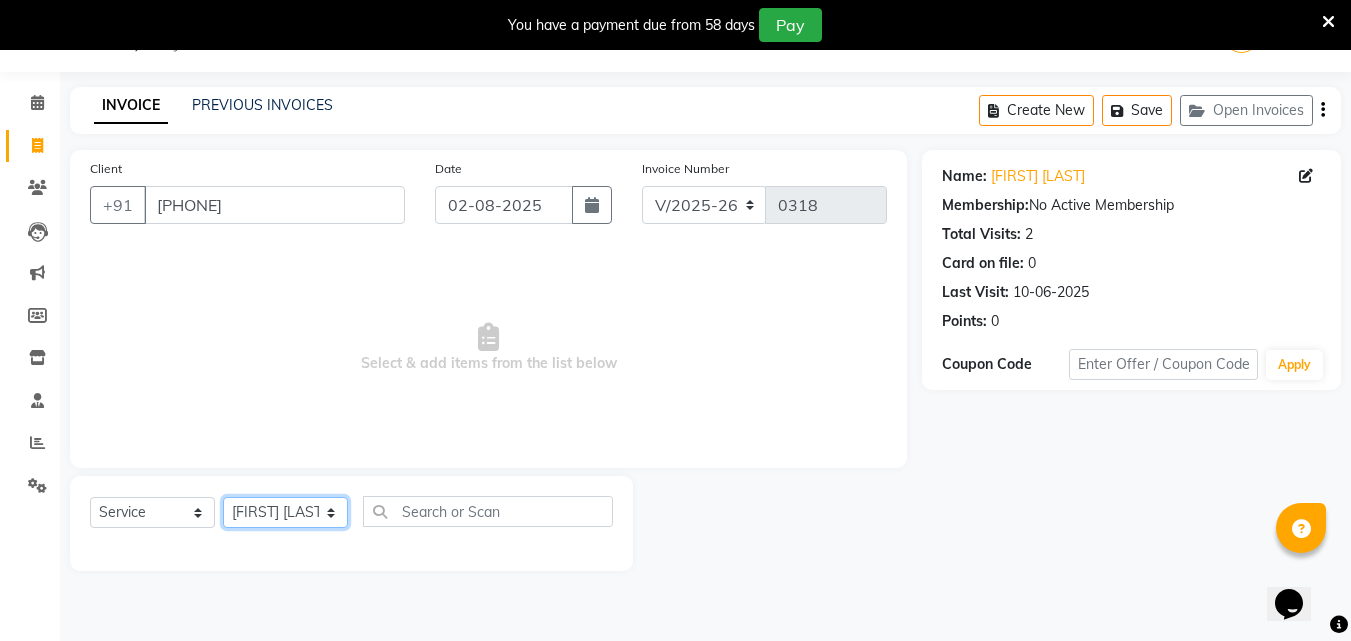click on "Select Stylist Amol Walke Meghna Meshram Shivani Eknath Khade" 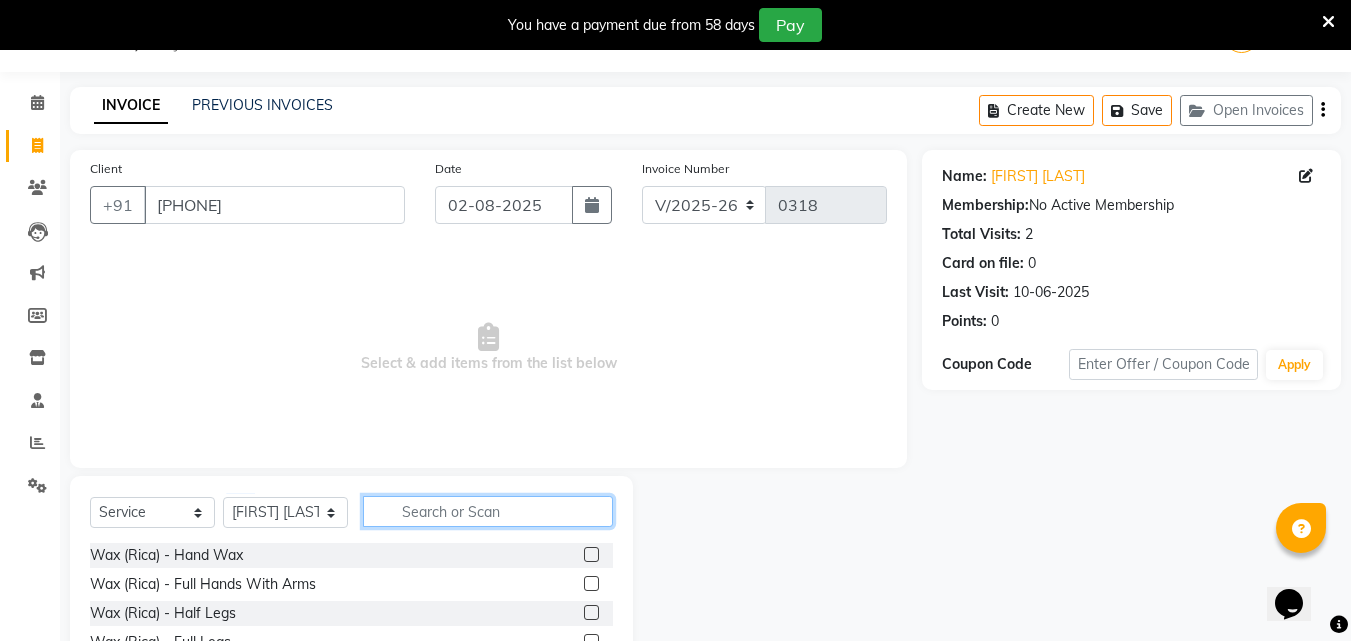 click 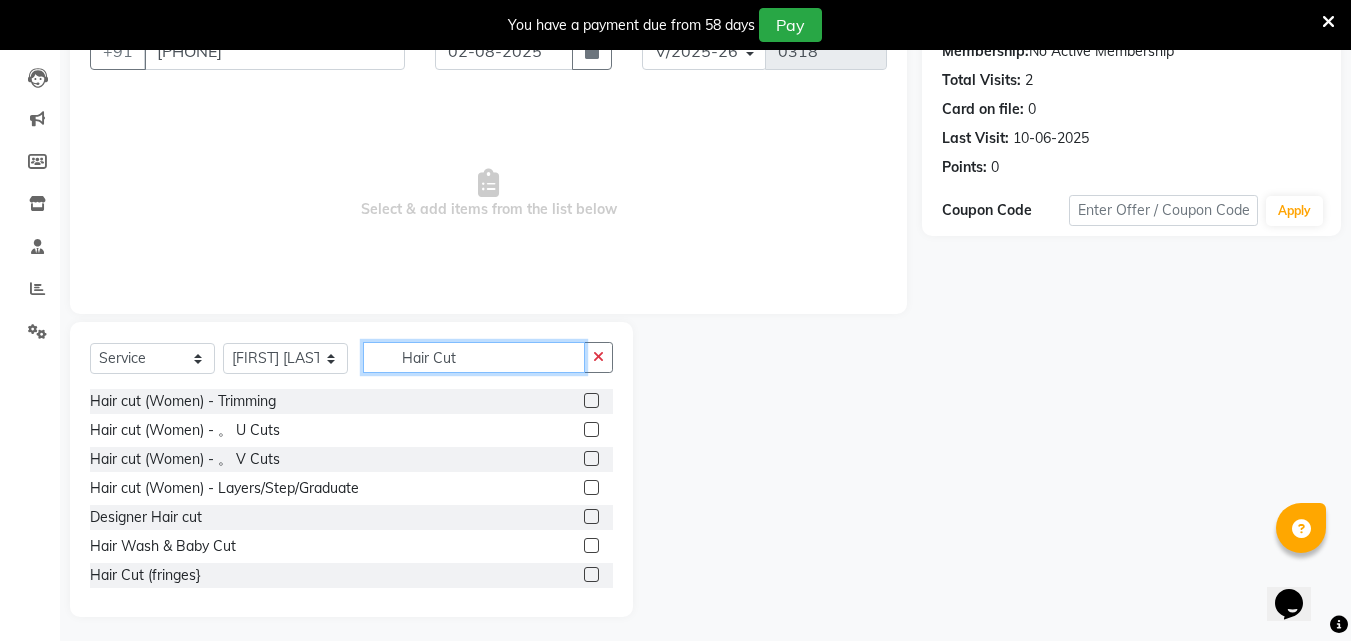 scroll, scrollTop: 210, scrollLeft: 0, axis: vertical 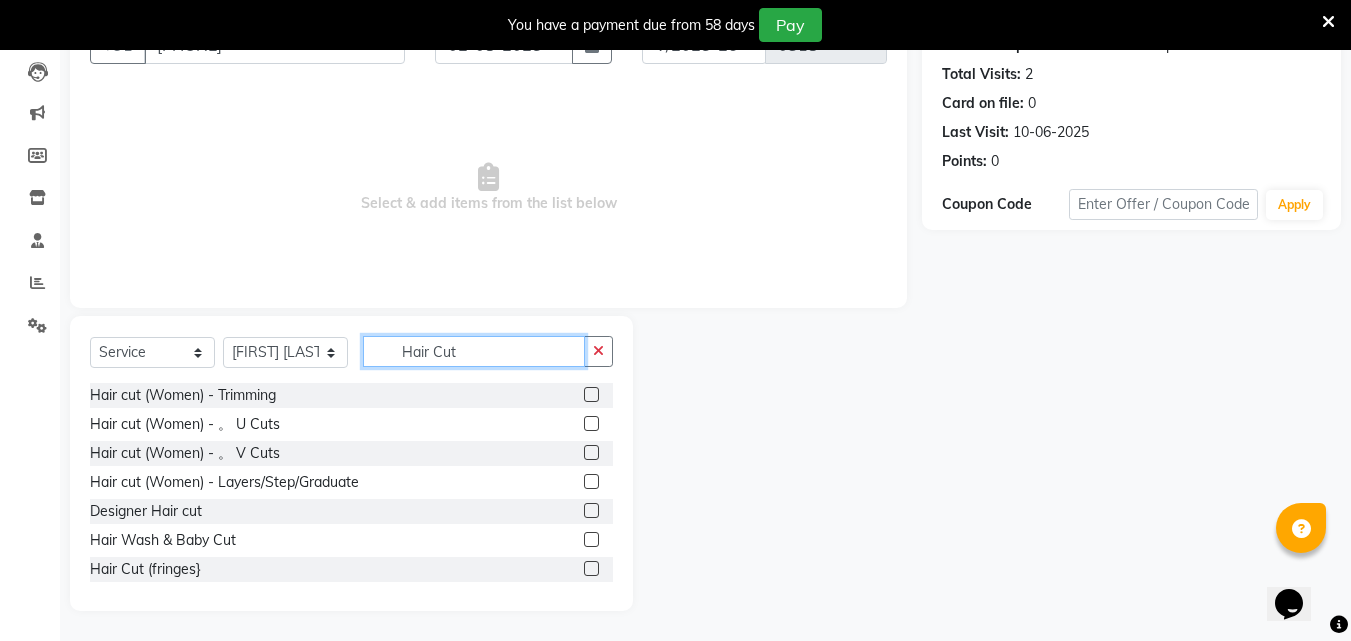 click on "Hair Cut" 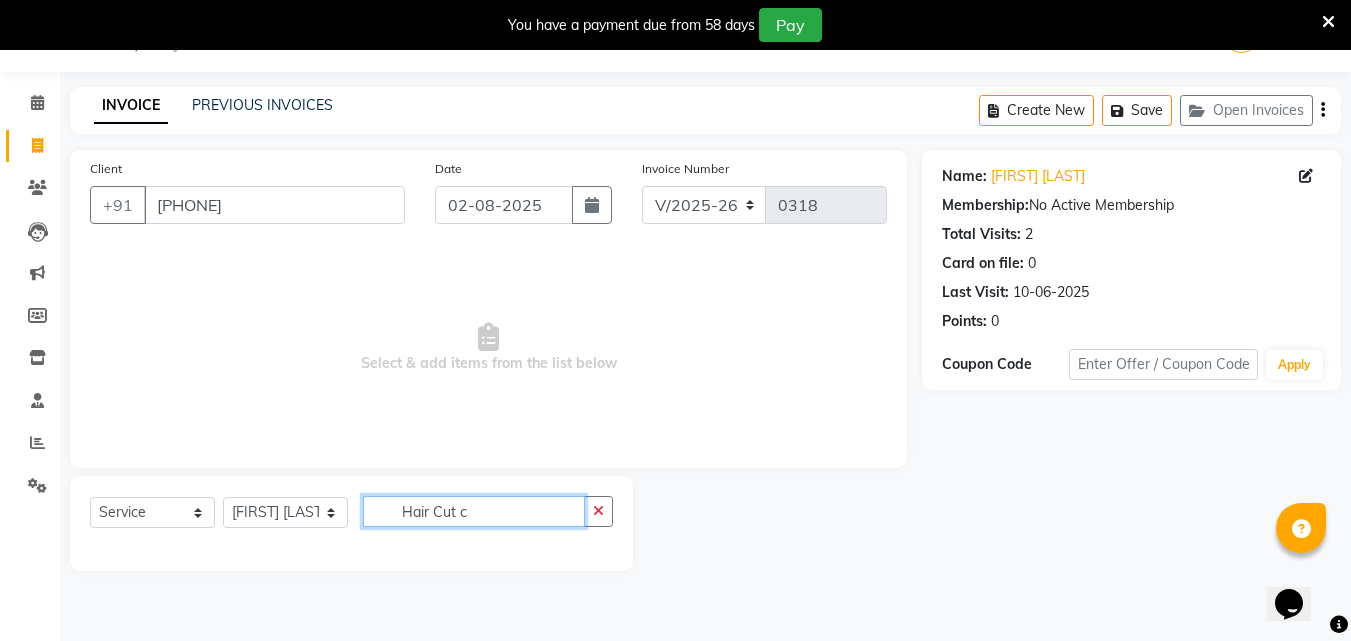 scroll, scrollTop: 50, scrollLeft: 0, axis: vertical 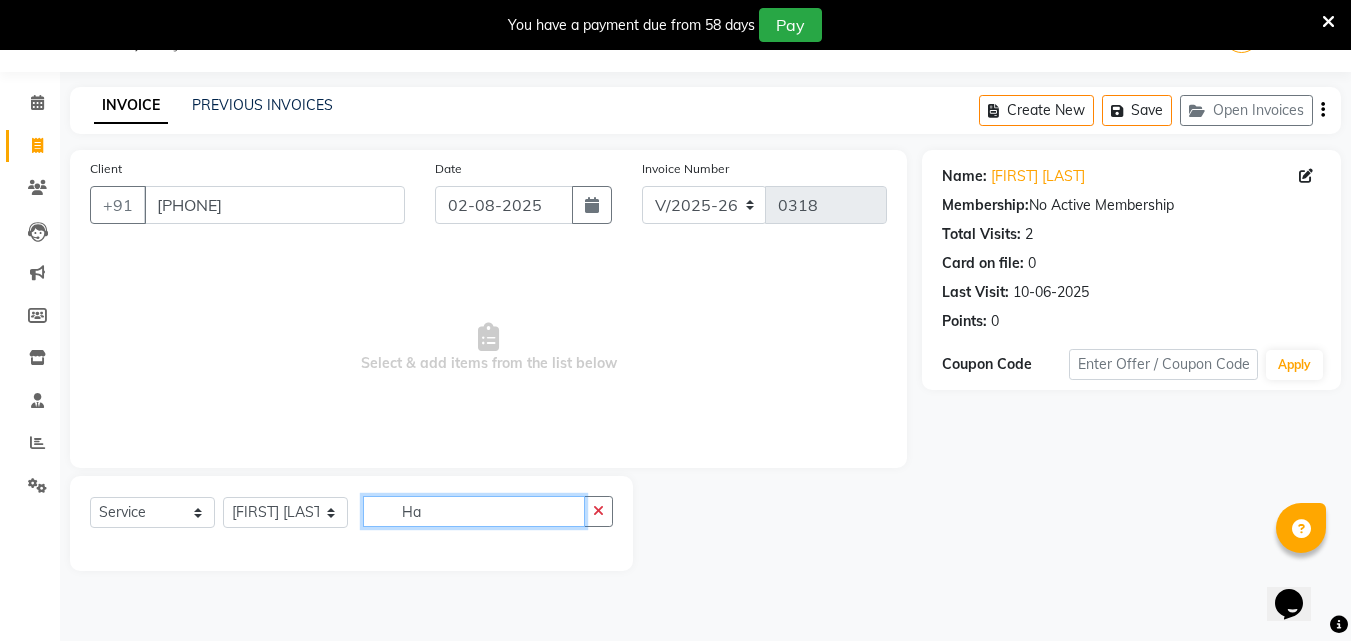 type on "H" 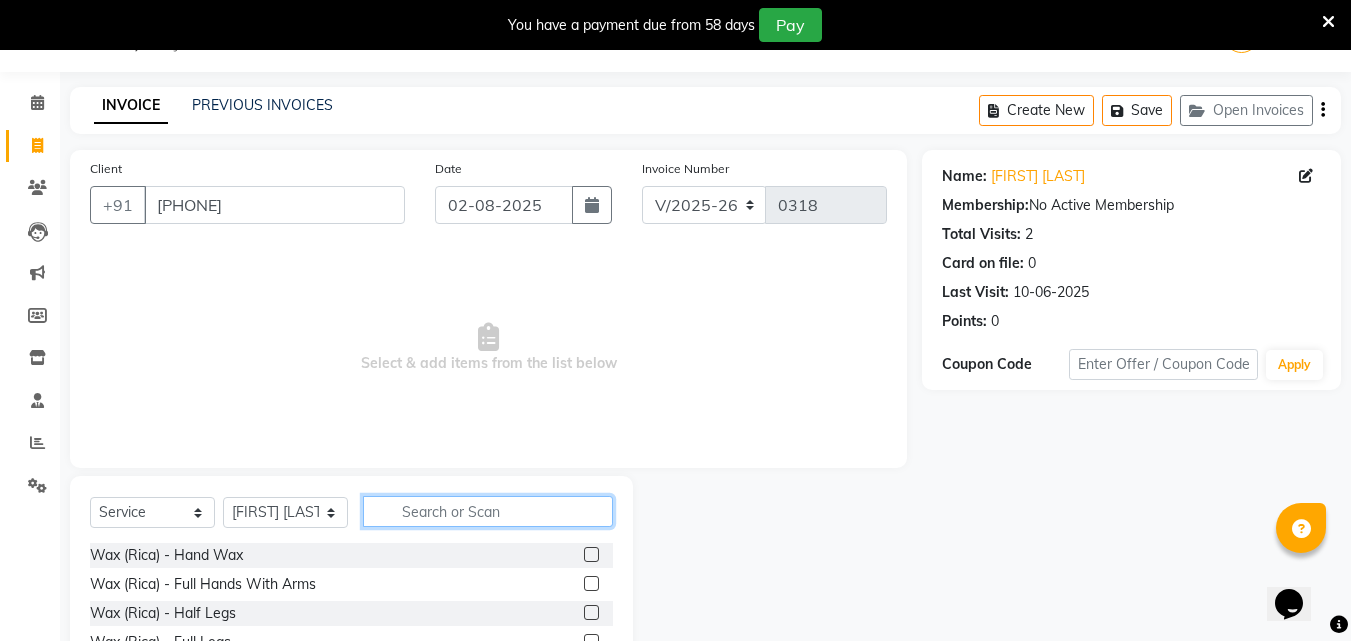 scroll, scrollTop: 210, scrollLeft: 0, axis: vertical 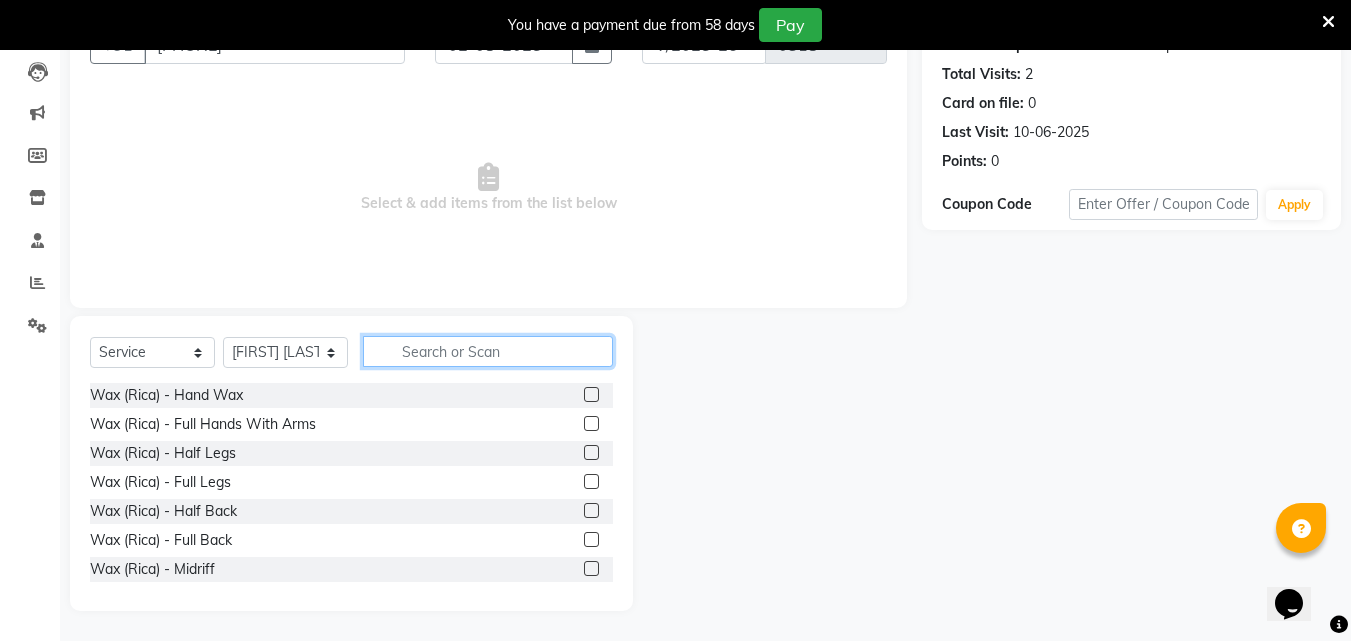 type on "c" 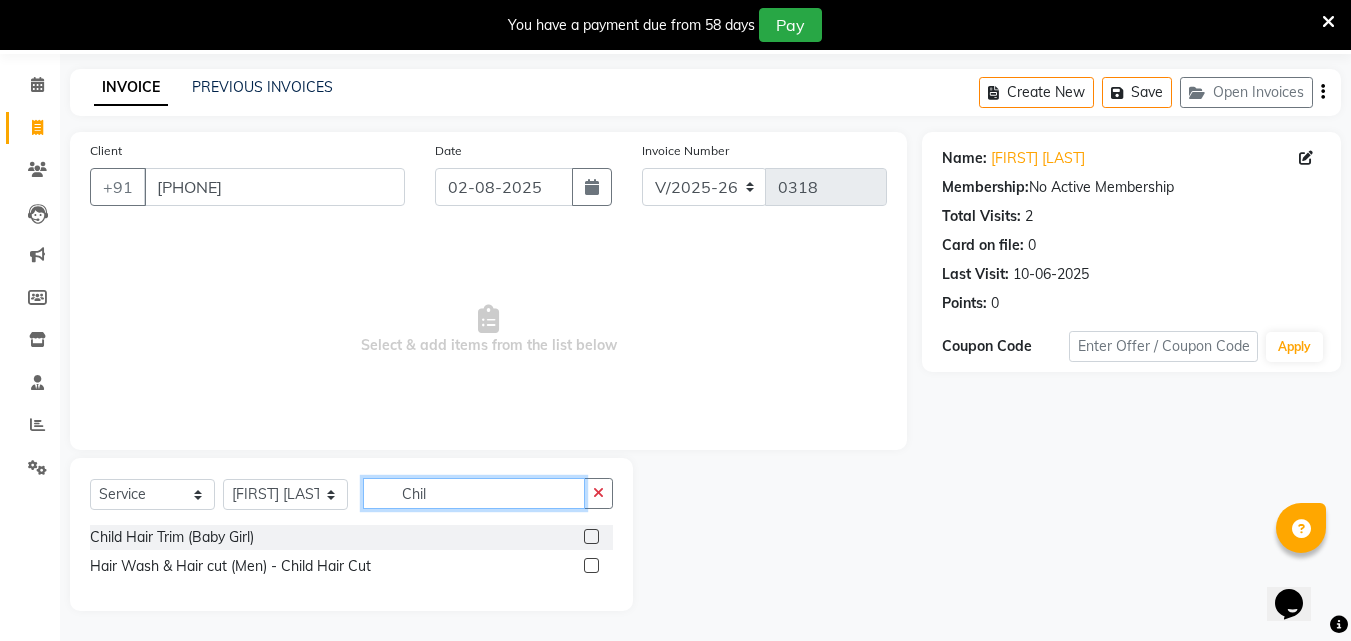 scroll, scrollTop: 68, scrollLeft: 0, axis: vertical 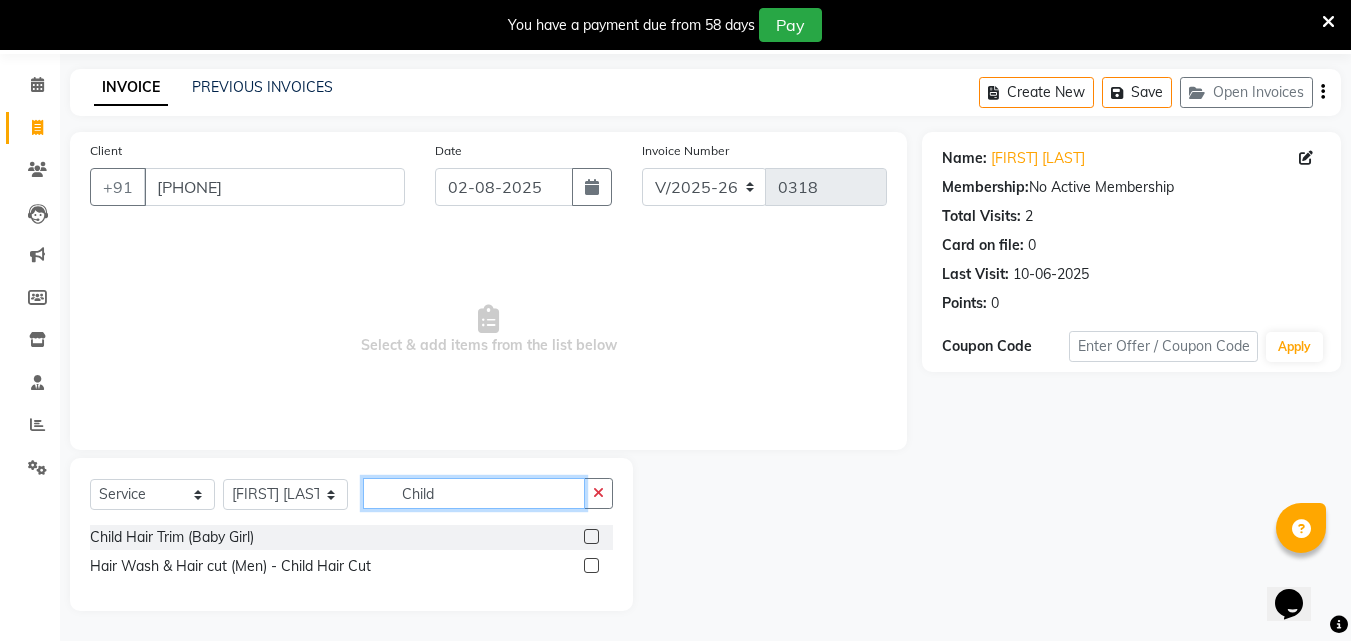 type on "Child" 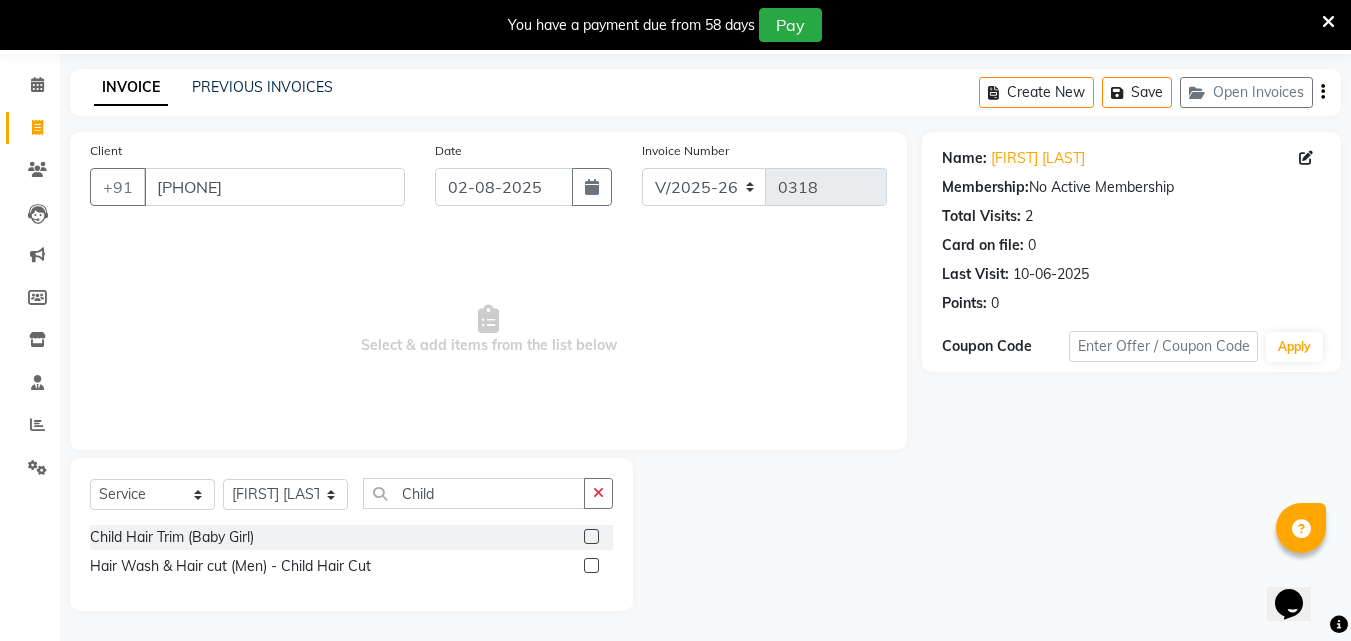 click 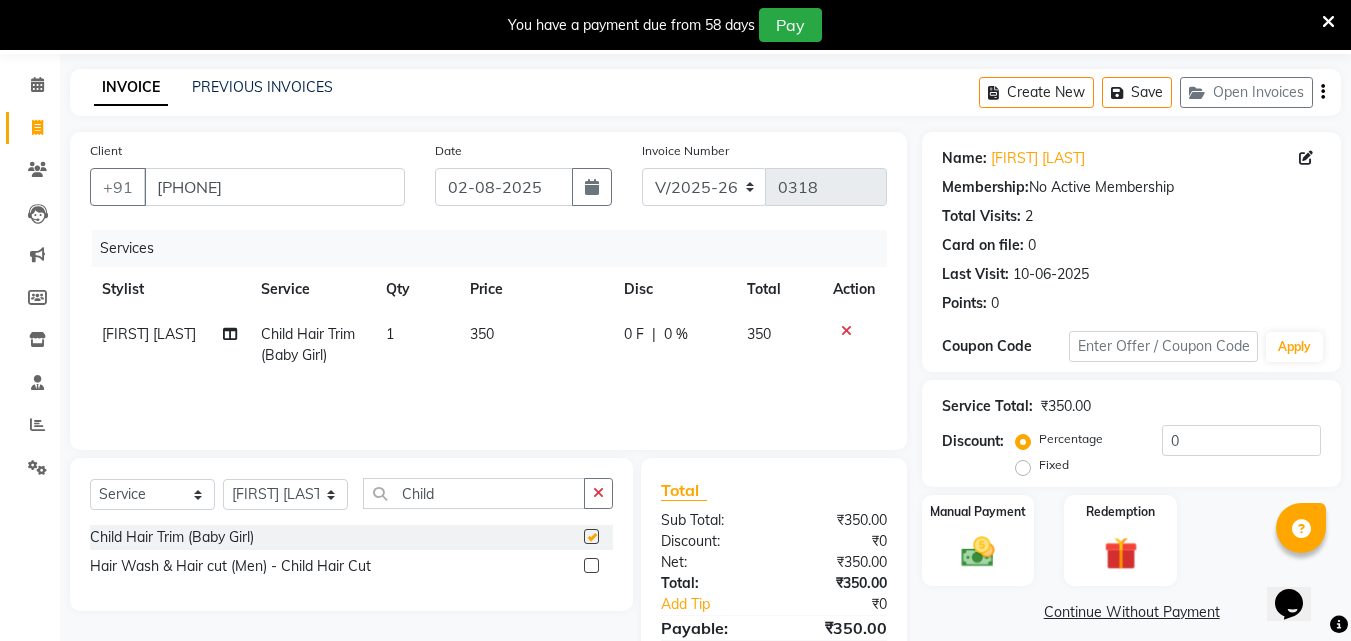 checkbox on "false" 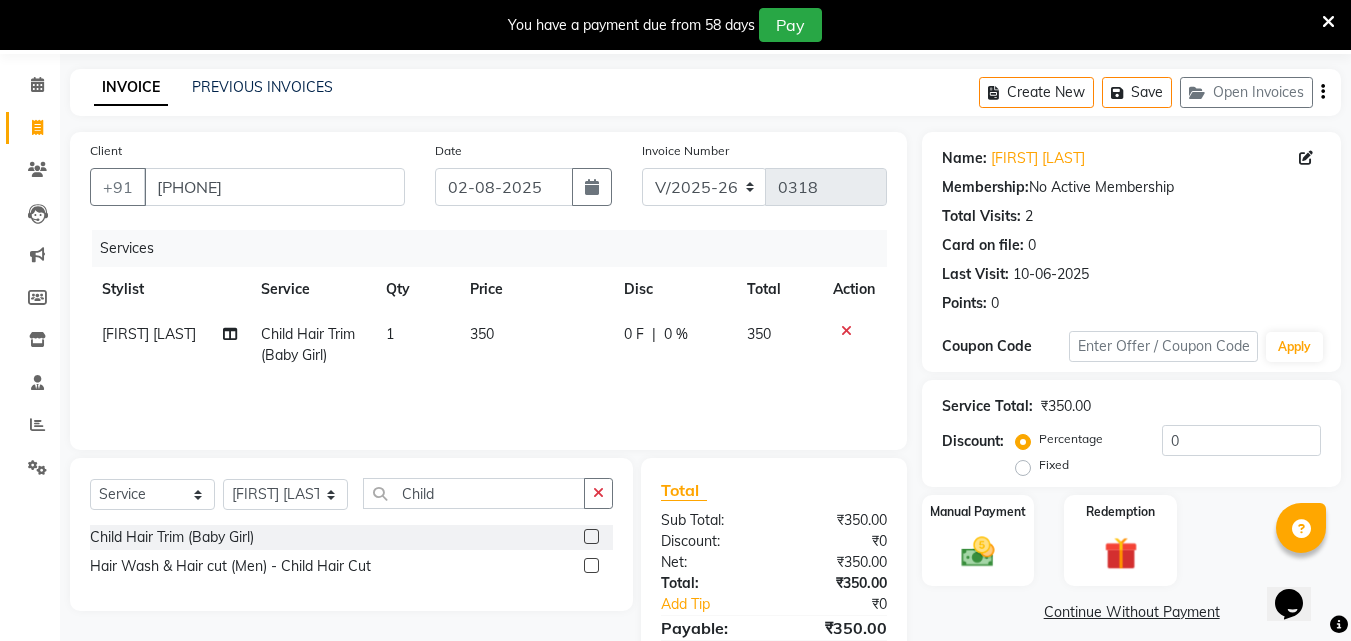 click 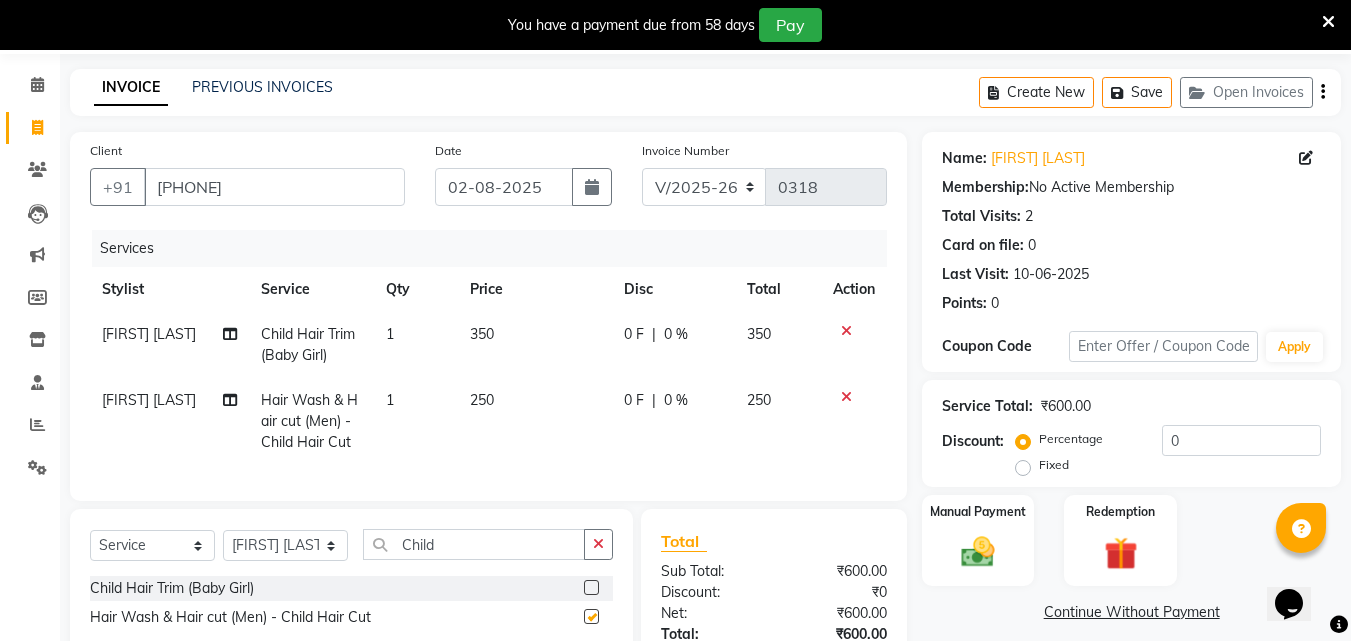 checkbox on "false" 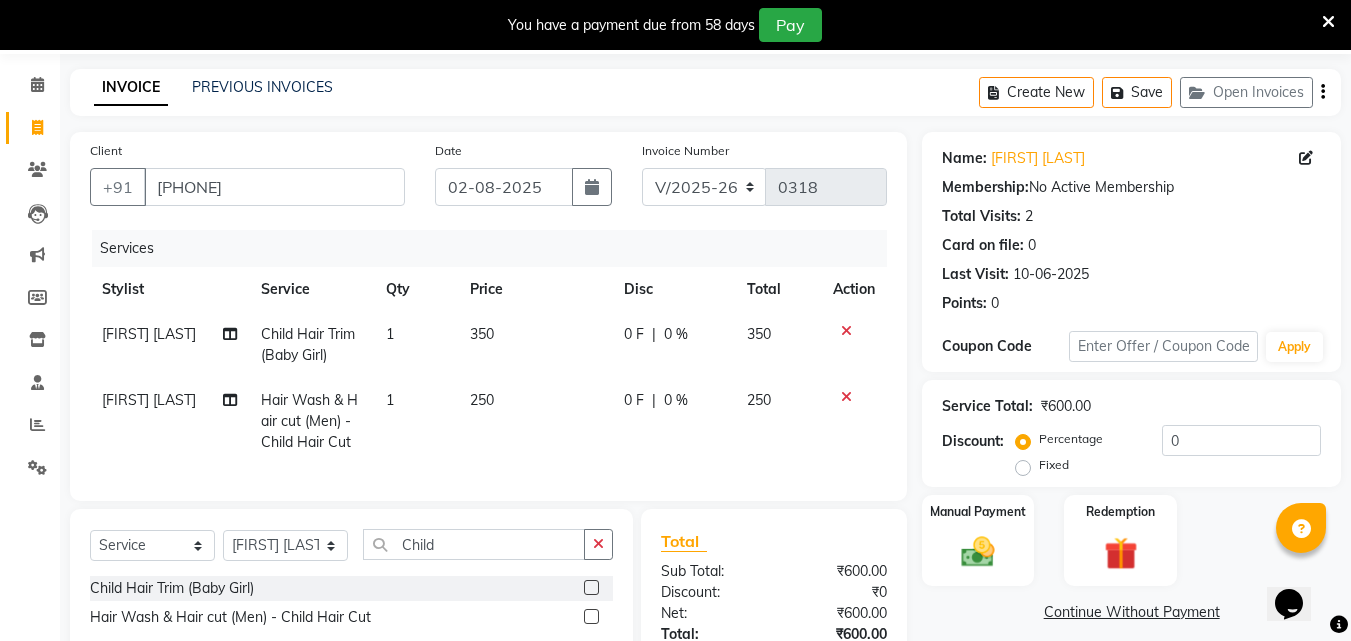 click 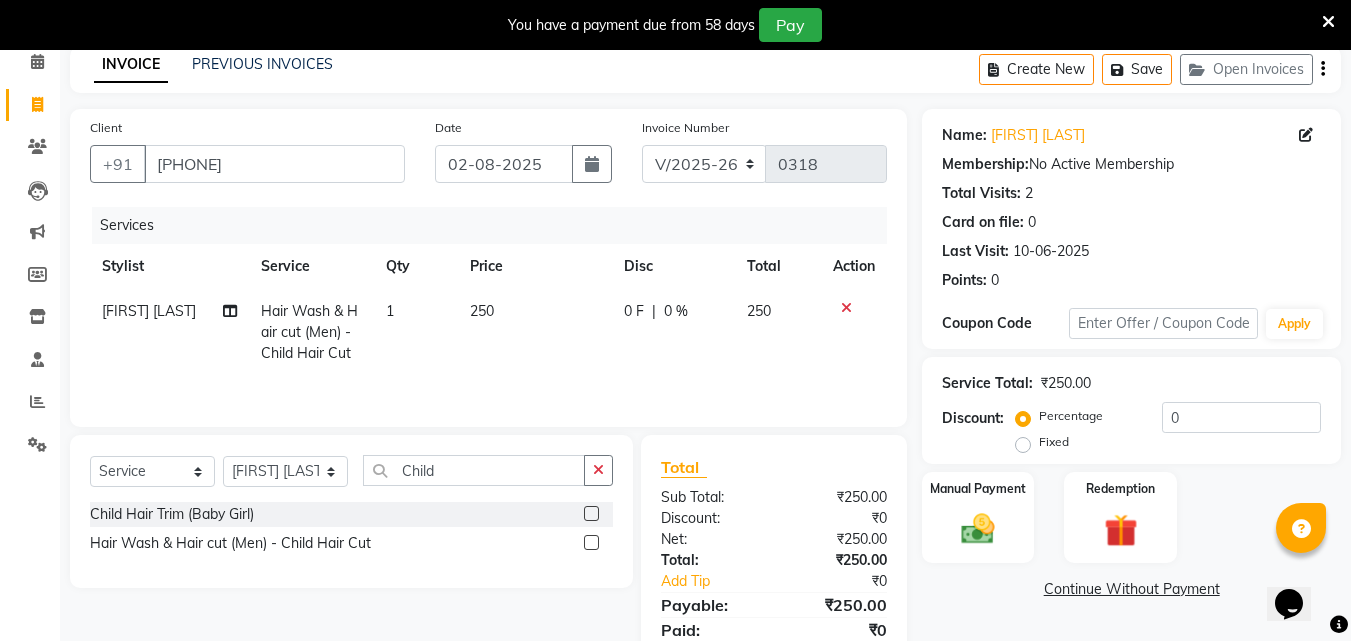 scroll, scrollTop: 96, scrollLeft: 0, axis: vertical 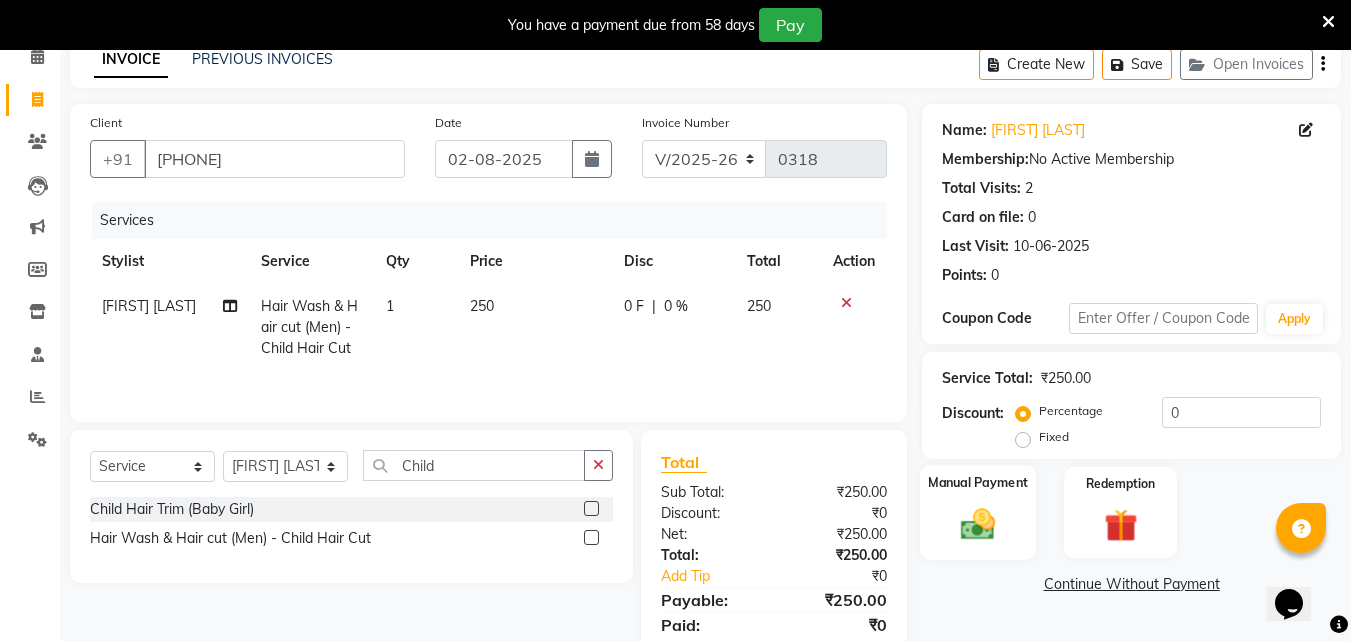 click on "Manual Payment" 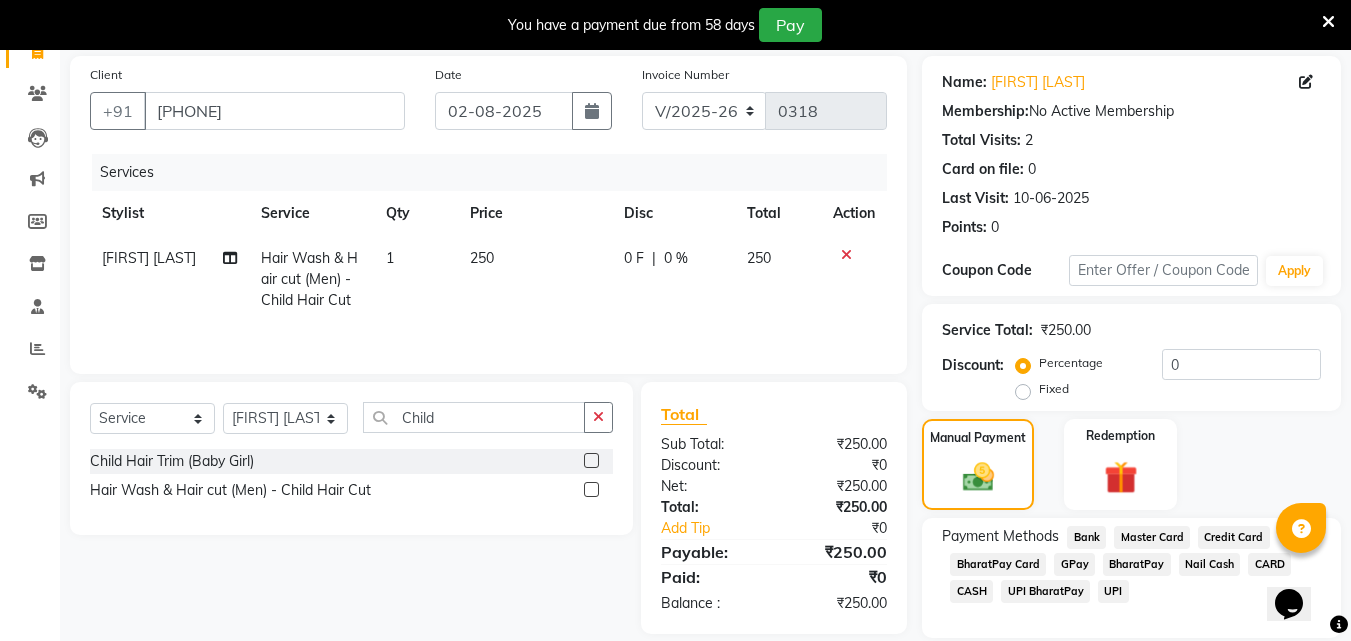 scroll, scrollTop: 212, scrollLeft: 0, axis: vertical 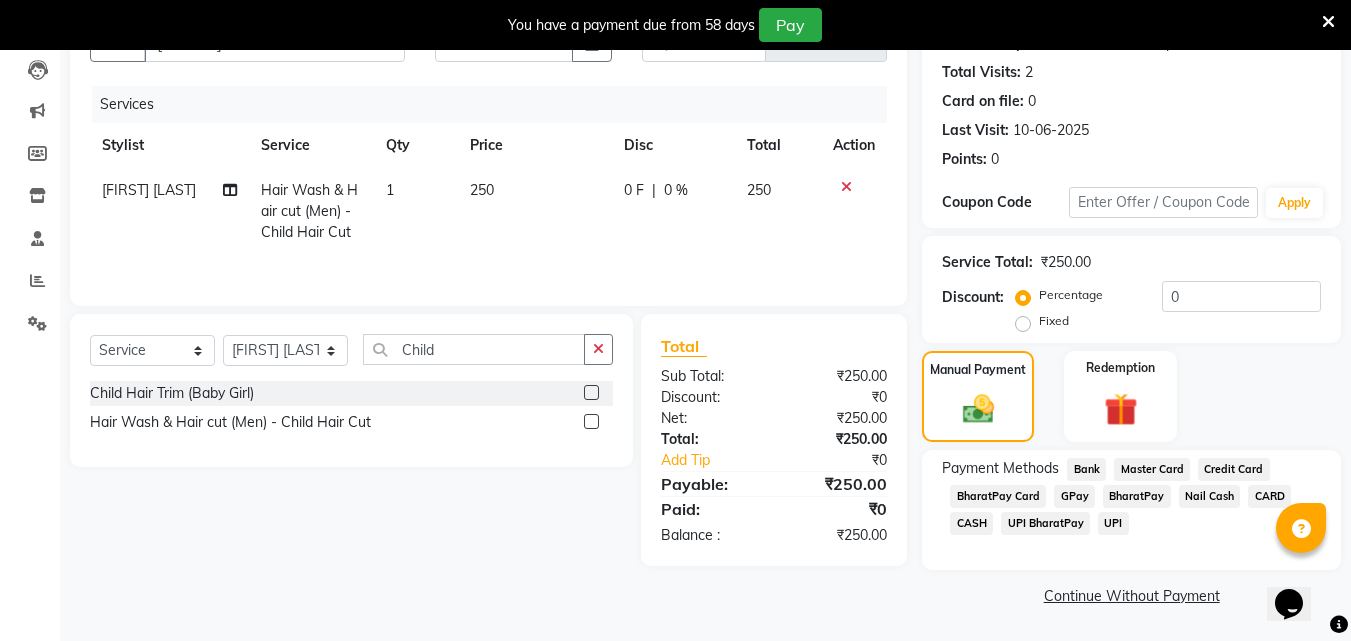 click on "CASH" 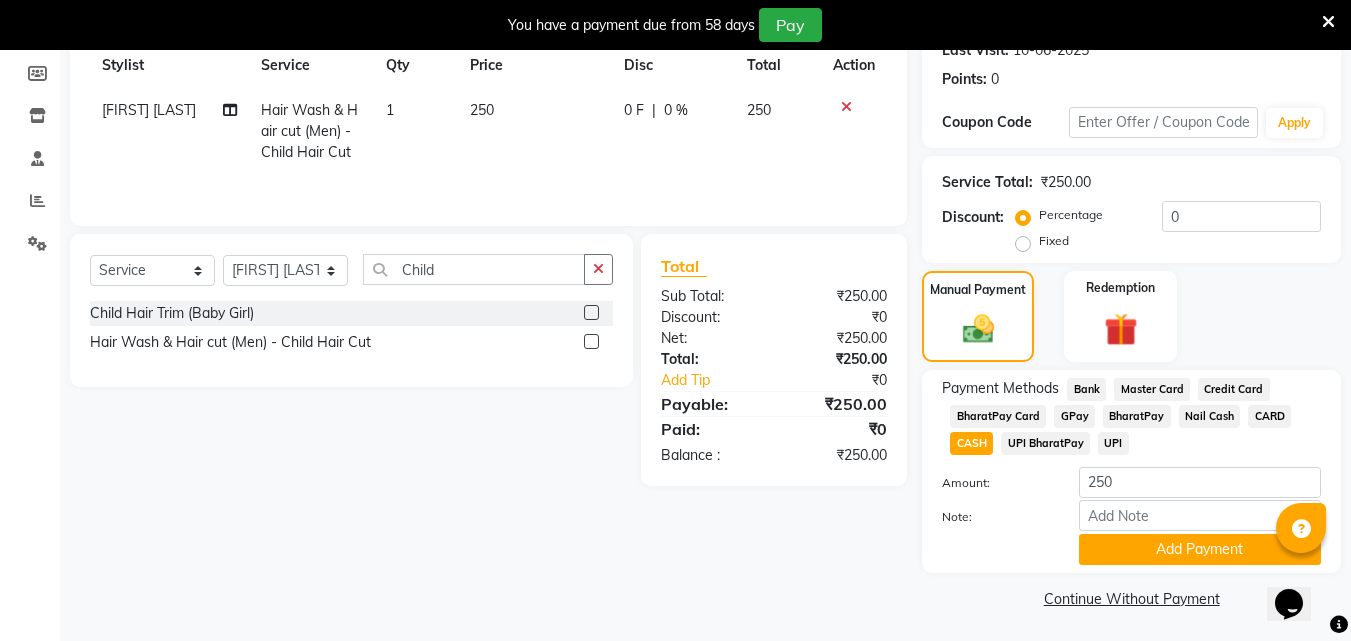 scroll, scrollTop: 295, scrollLeft: 0, axis: vertical 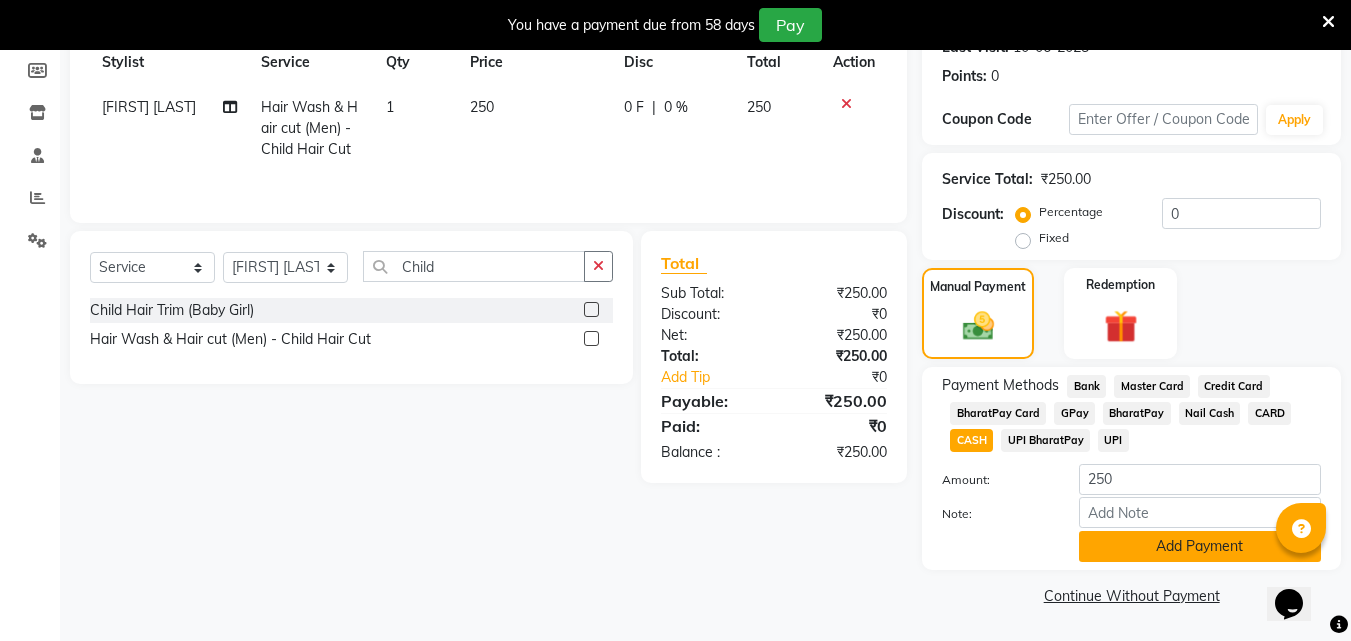 click on "Add Payment" 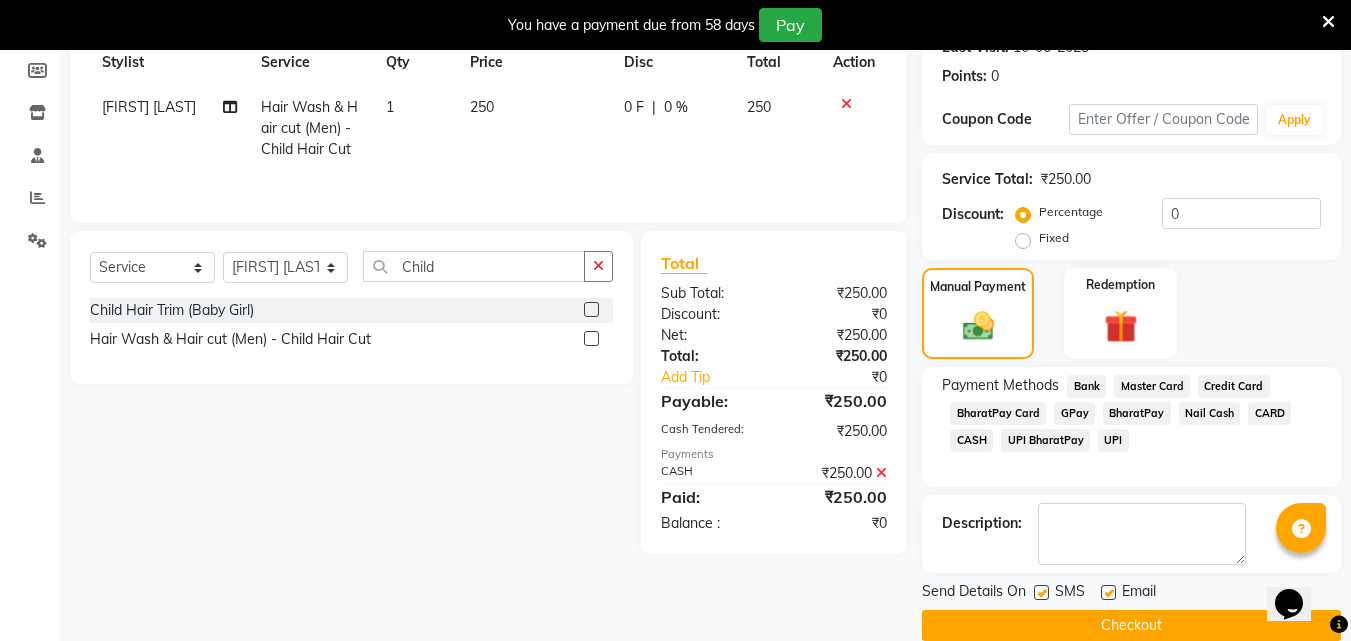 click 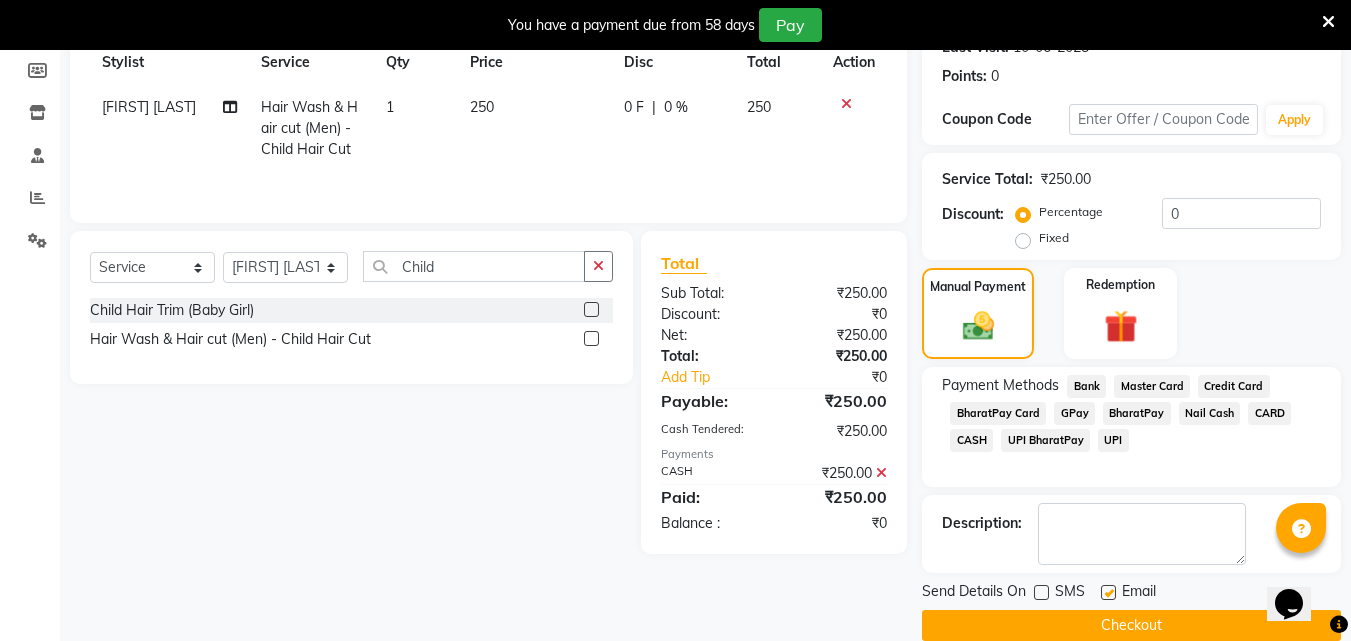 click 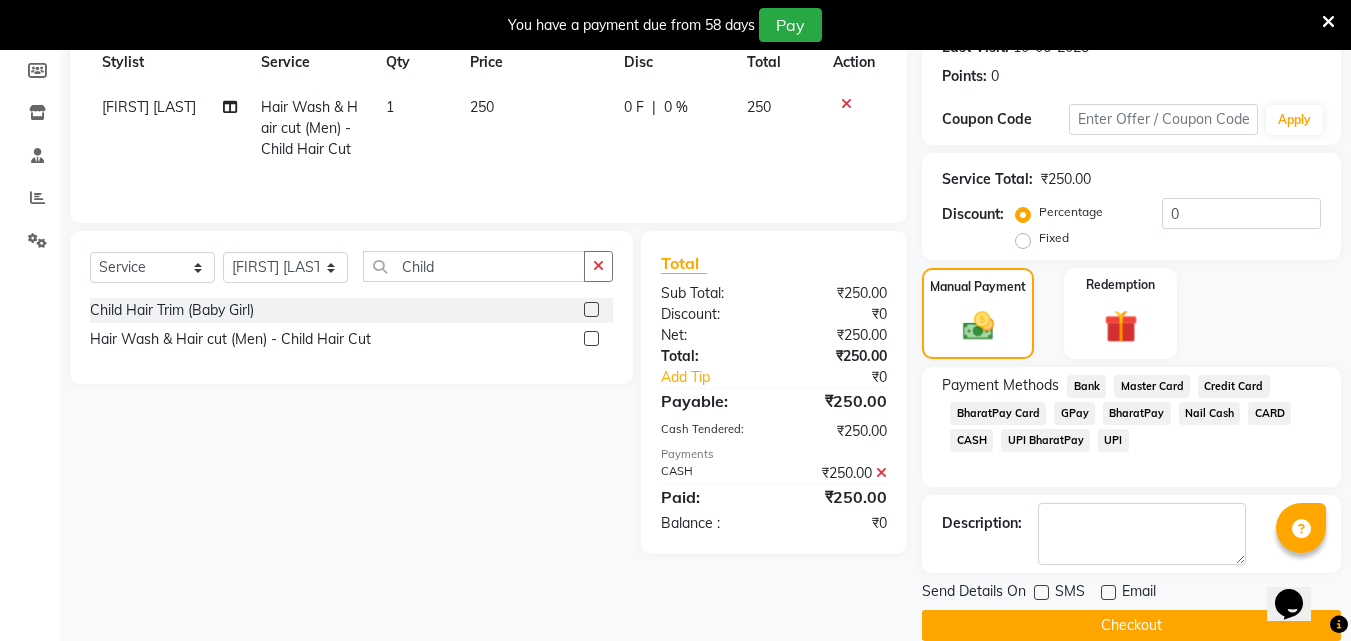 click on "Checkout" 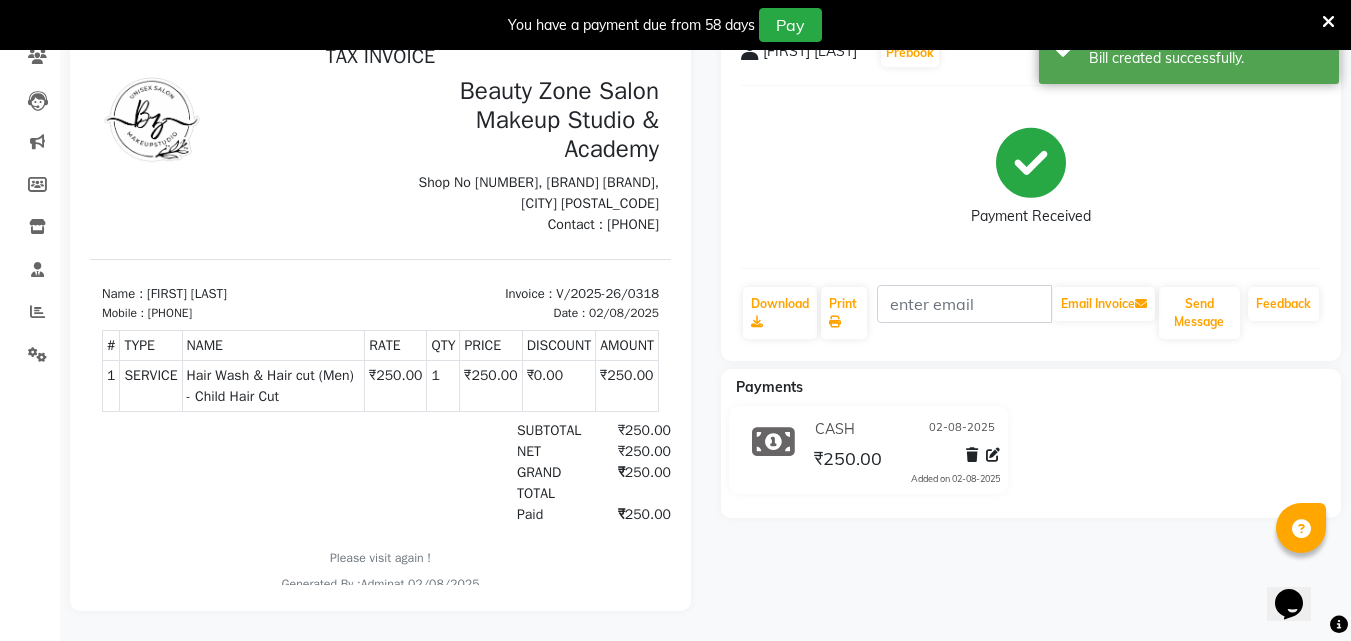 scroll, scrollTop: 0, scrollLeft: 0, axis: both 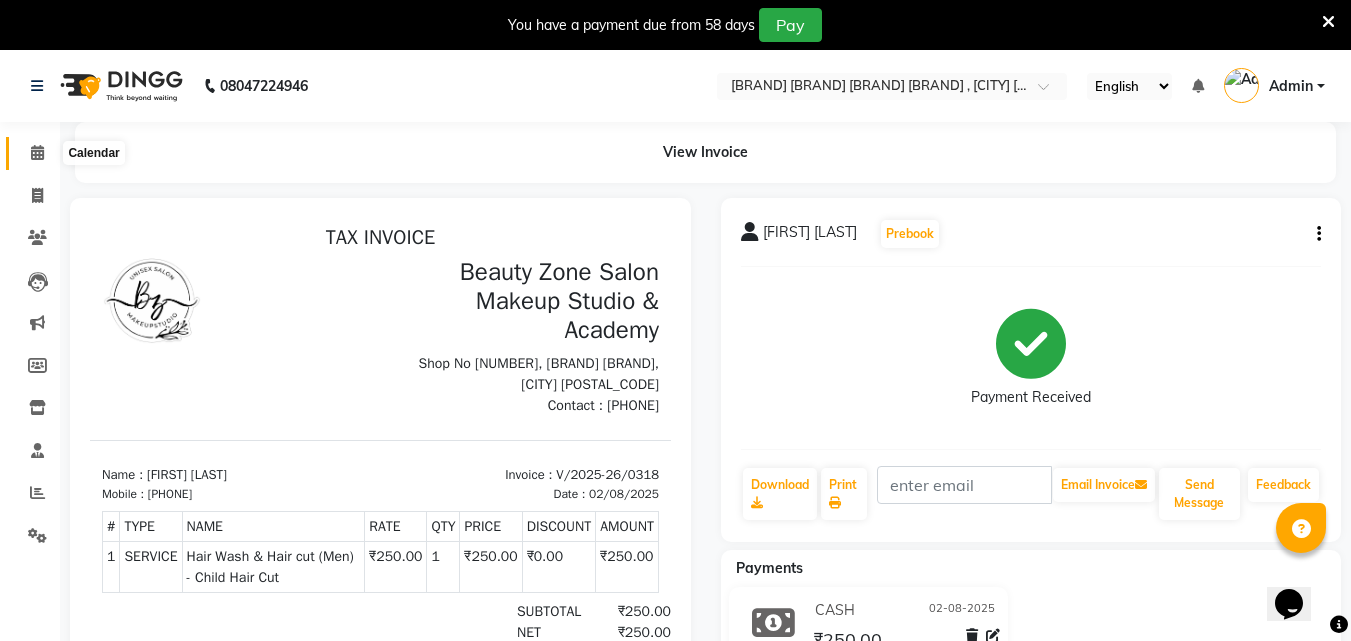 click 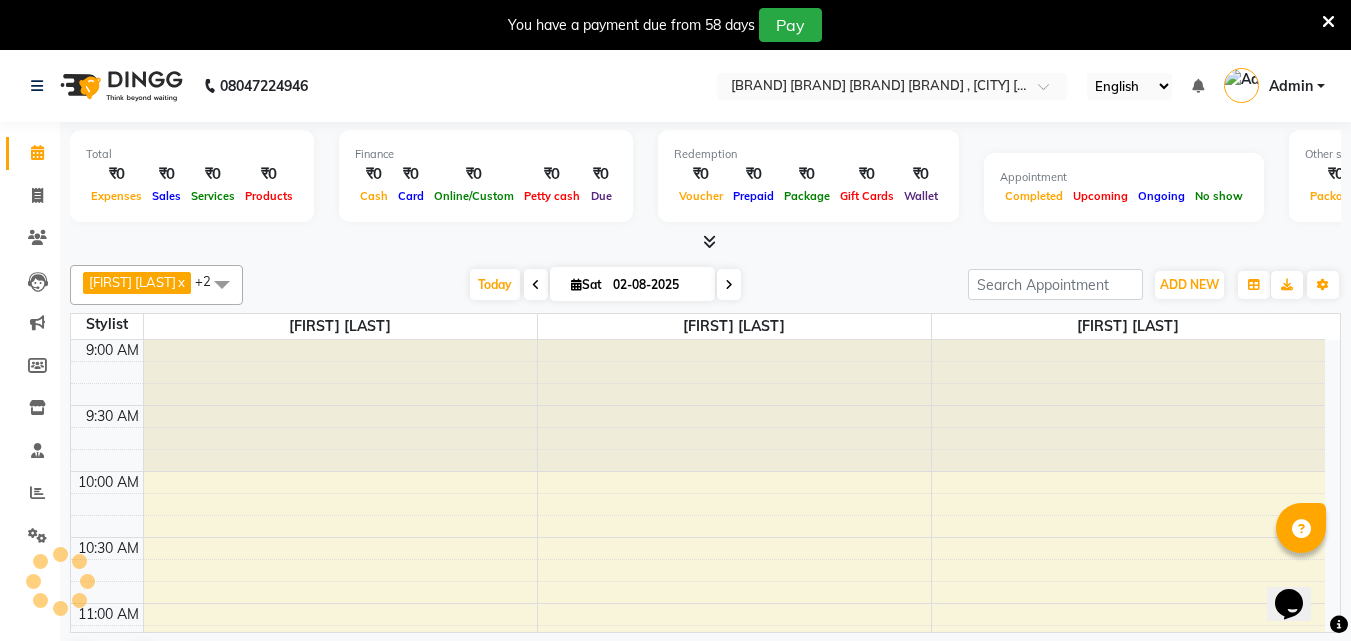 scroll, scrollTop: 0, scrollLeft: 0, axis: both 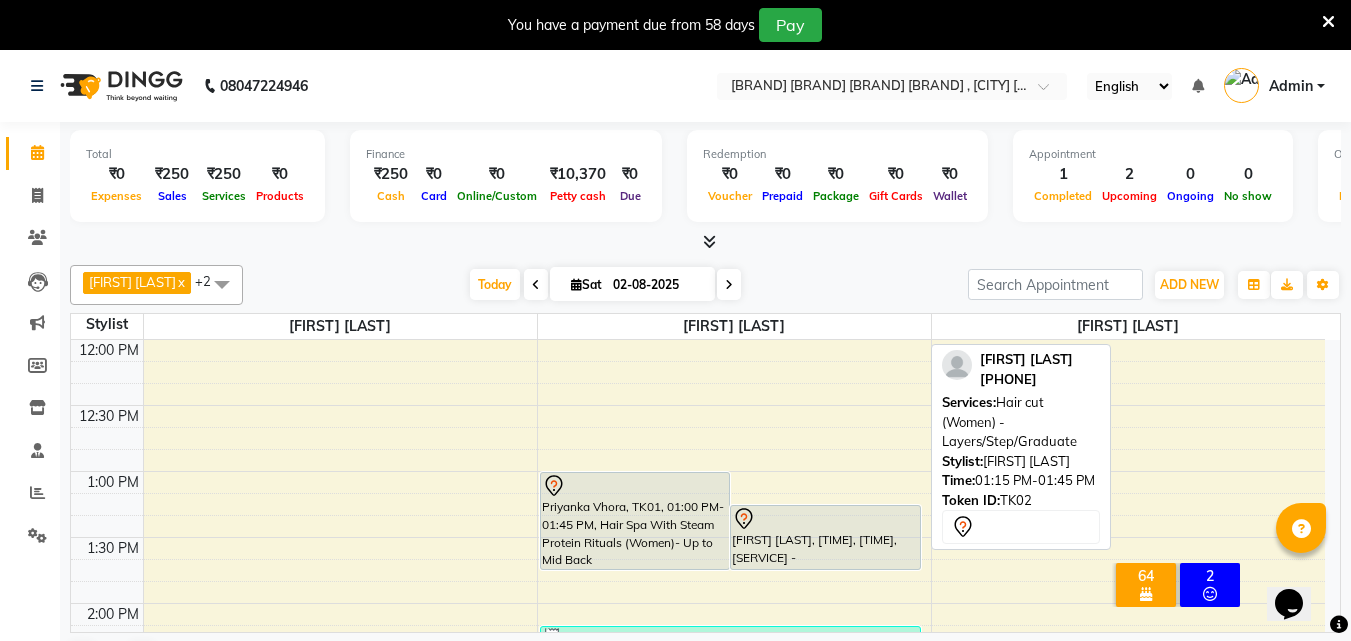 click on "[FIRST] [LAST], [TIME], [TIME], [SERVICE]  -  [SERVICE]/[SERVICE]/[SERVICE]" at bounding box center (825, 537) 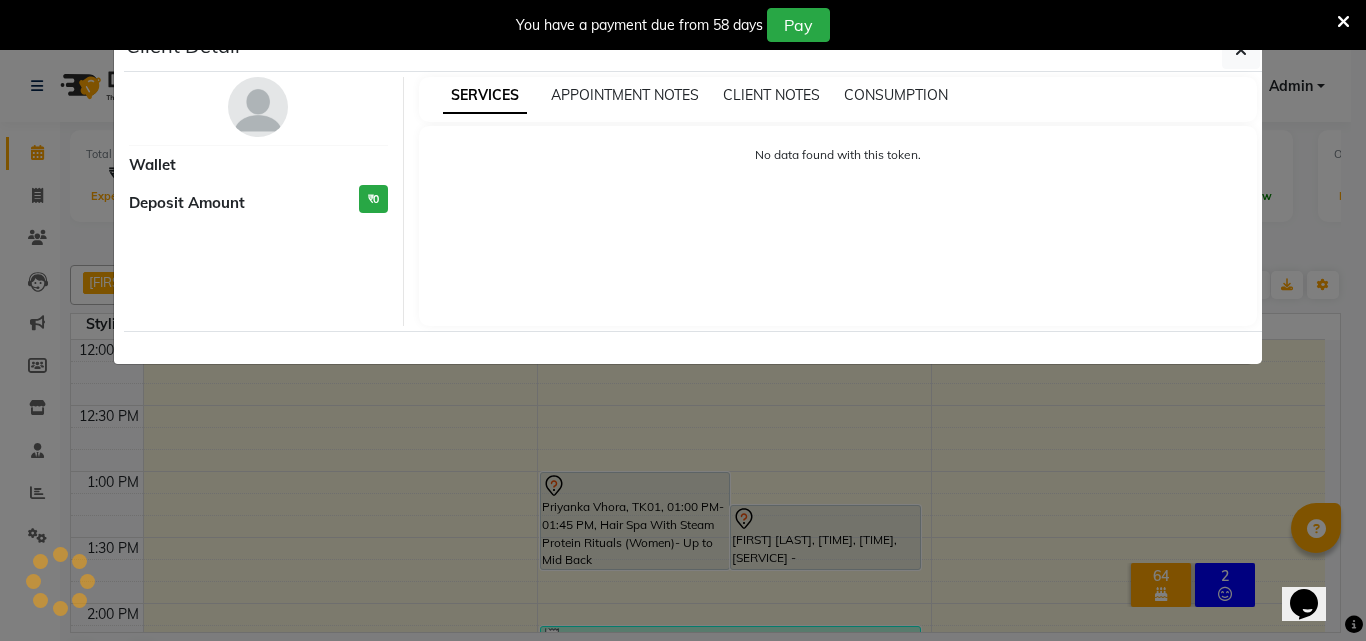 select on "7" 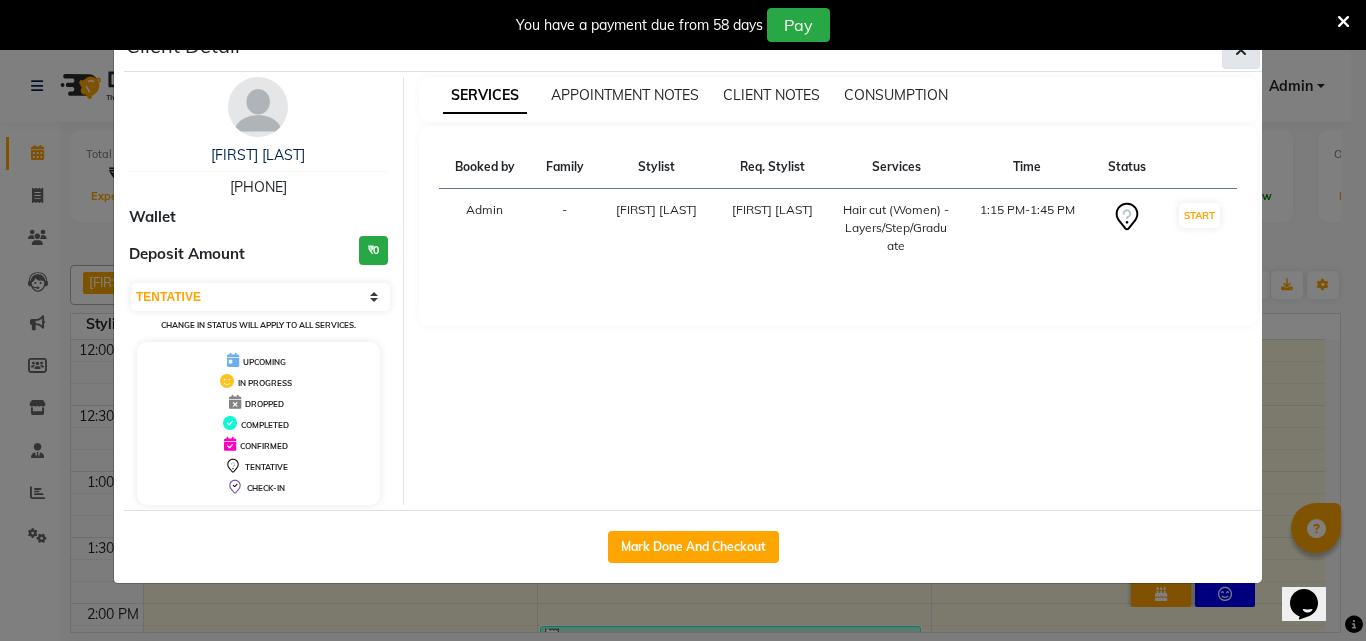 click 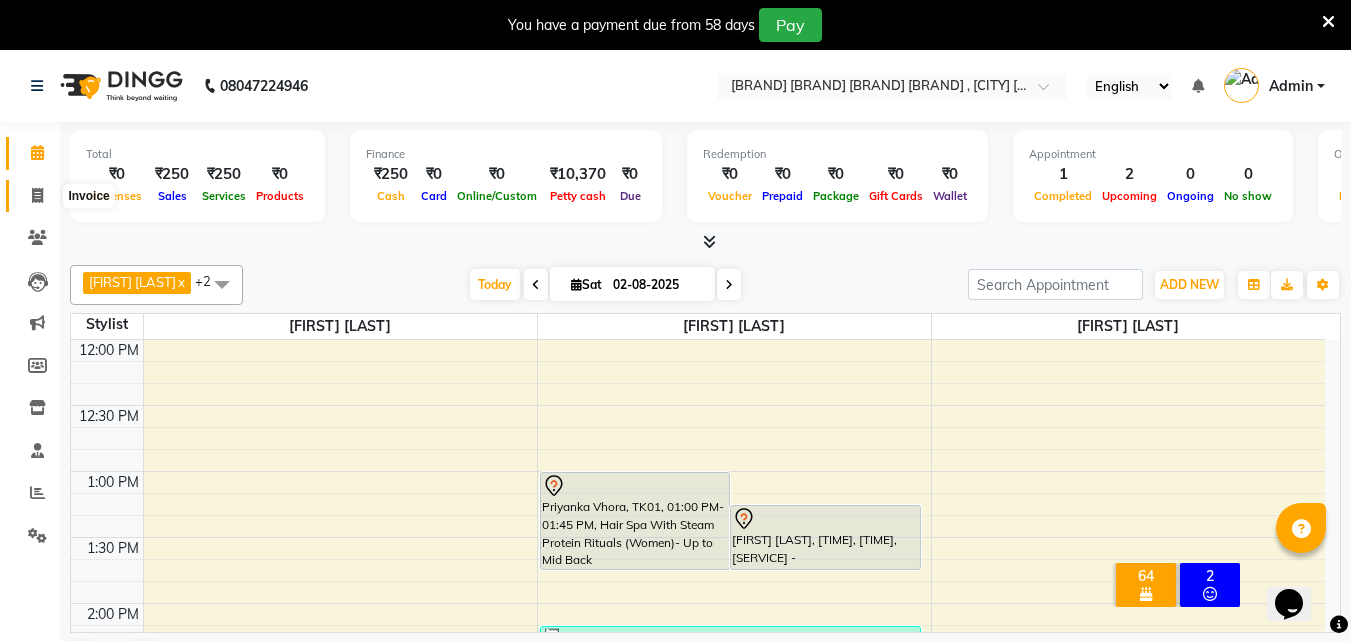 click 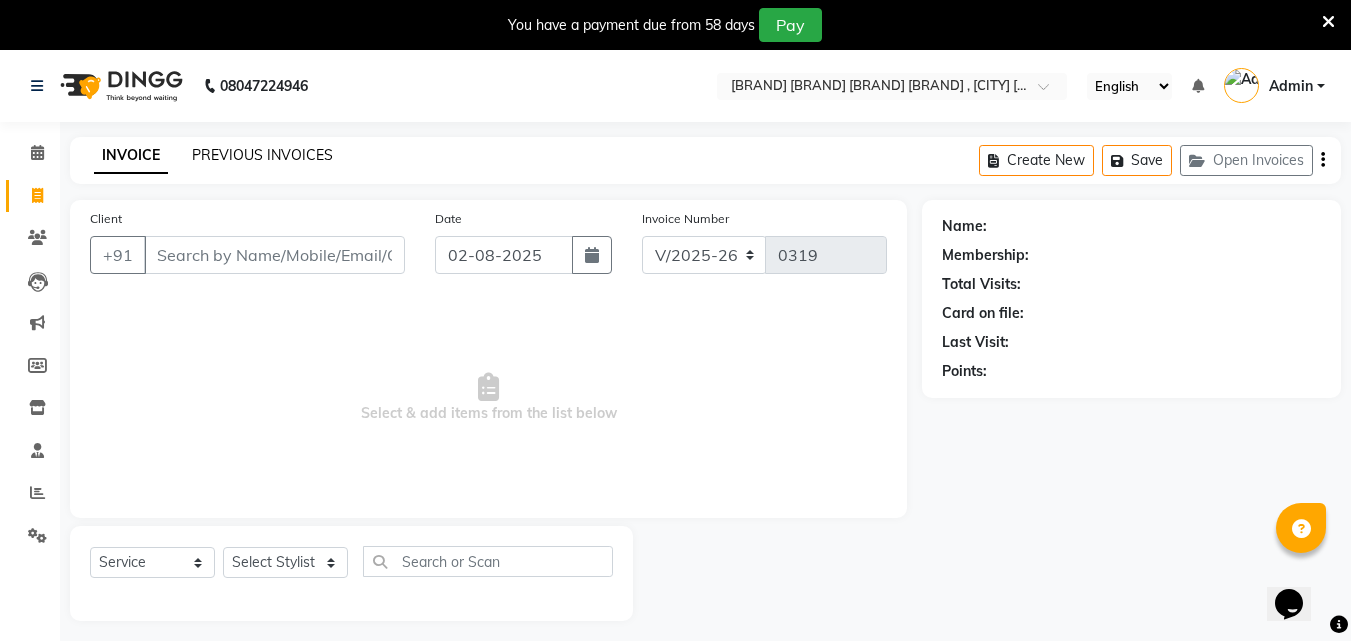click on "PREVIOUS INVOICES" 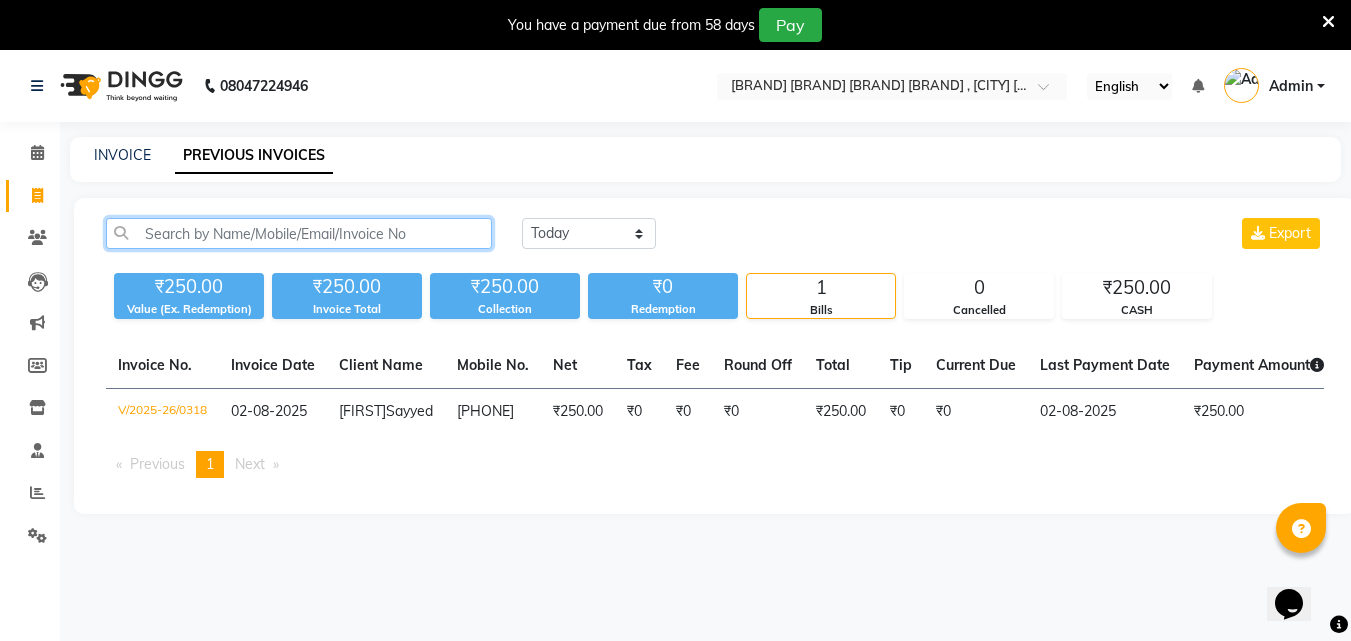 click 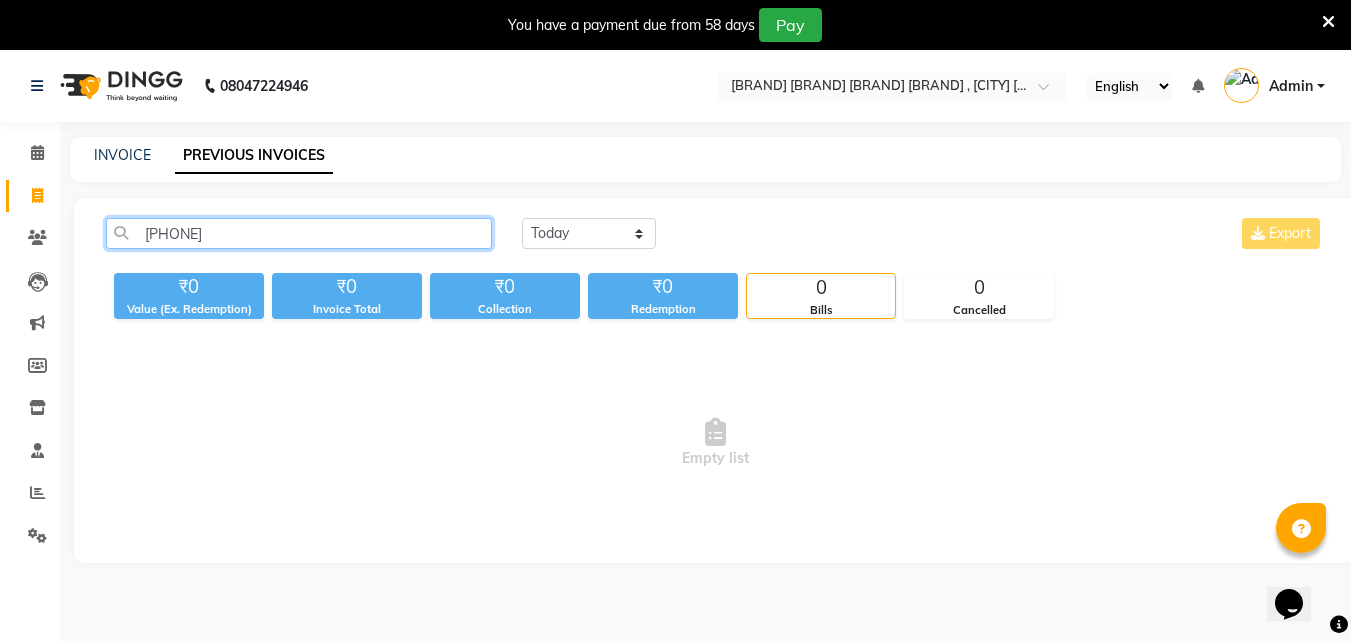type on "[PHONE]" 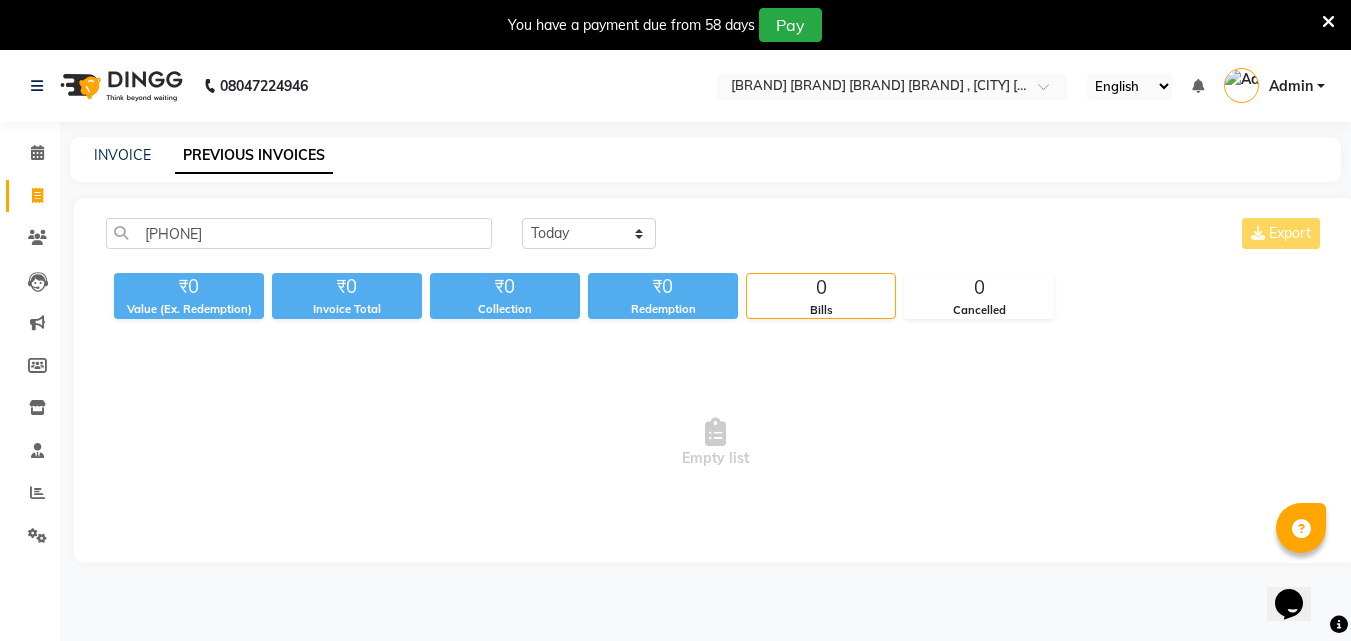 click at bounding box center (1328, 22) 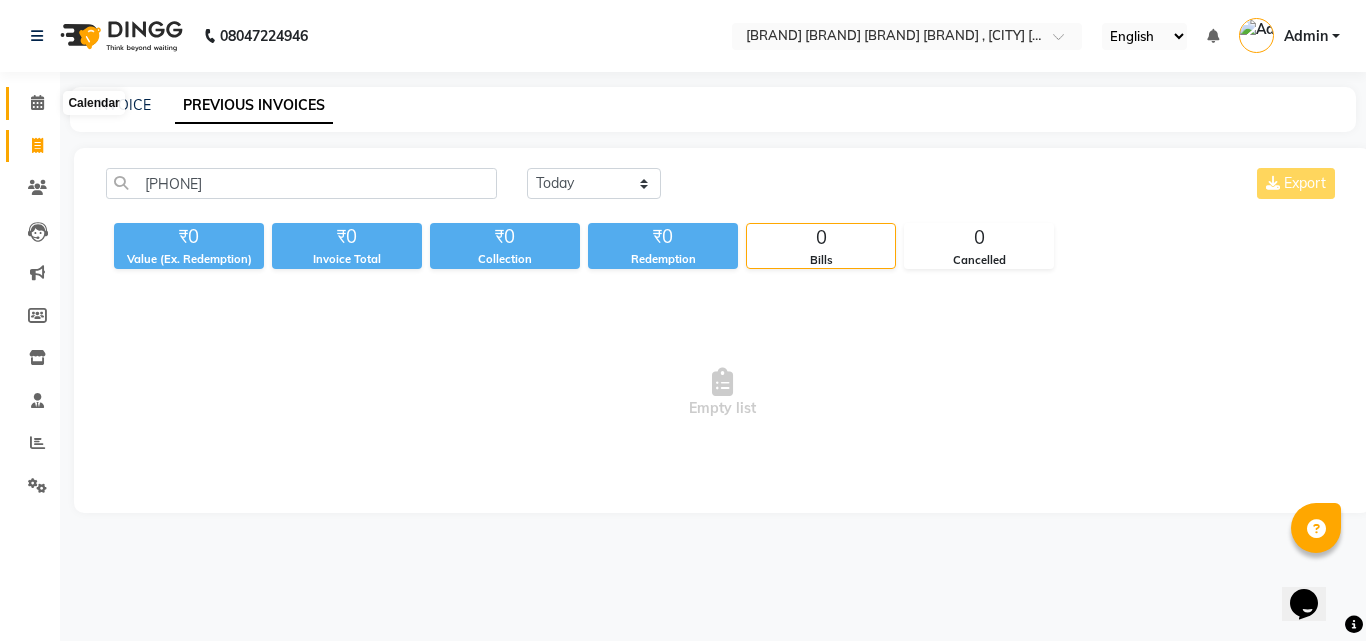 click 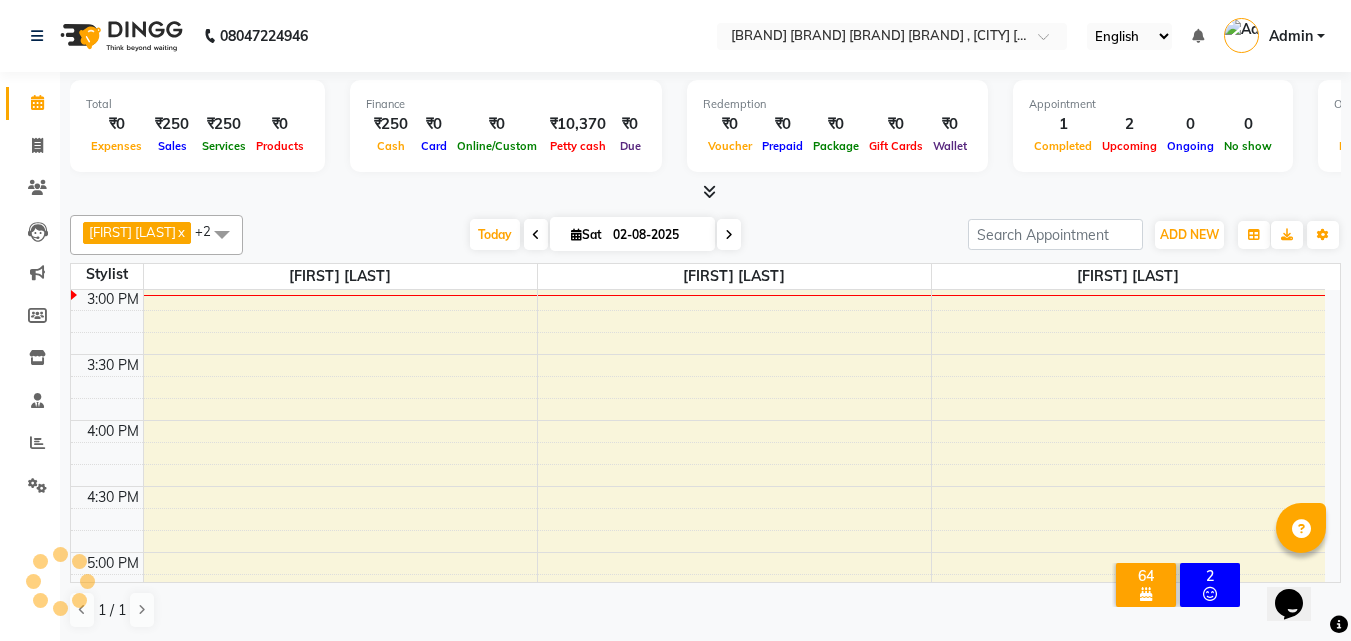 scroll, scrollTop: 0, scrollLeft: 0, axis: both 